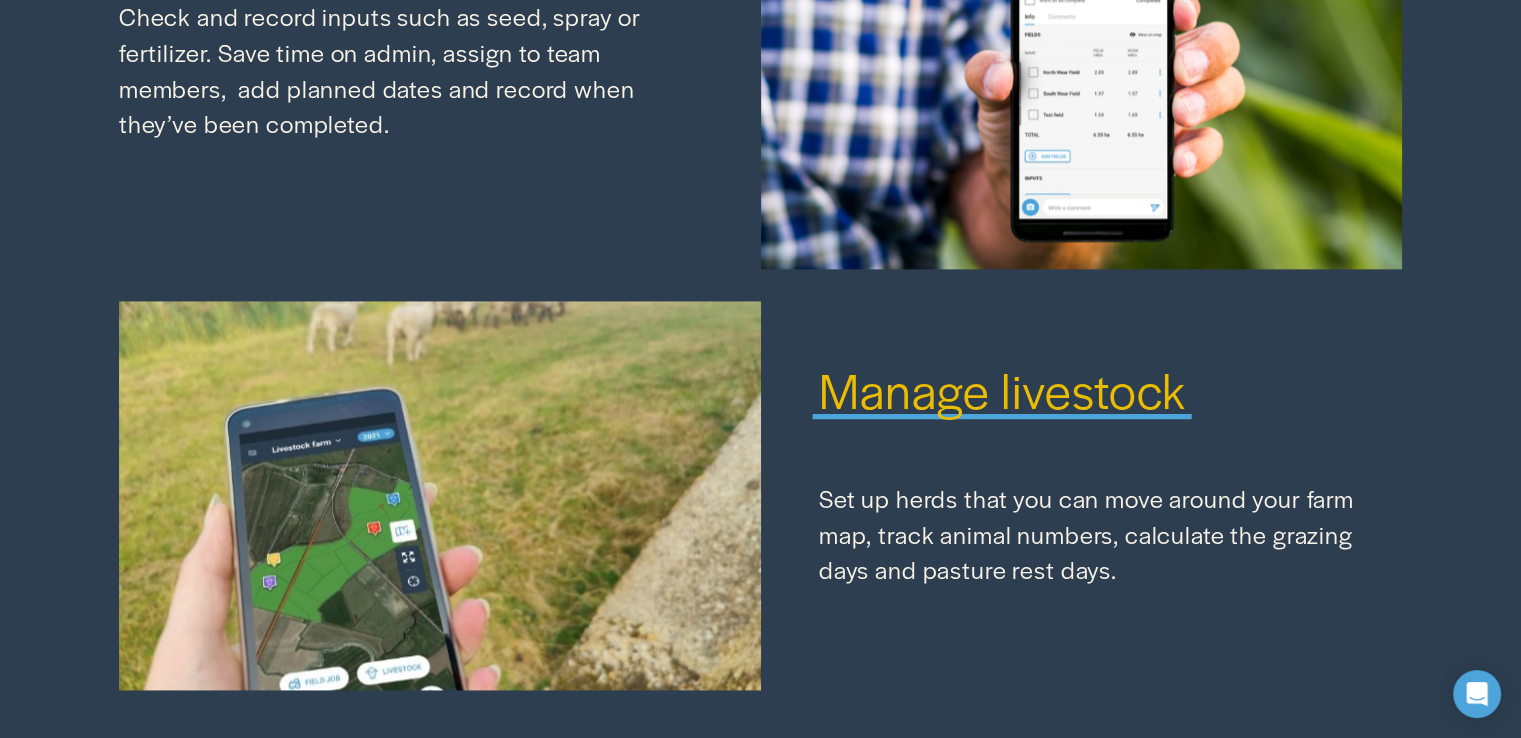 scroll, scrollTop: 2584, scrollLeft: 0, axis: vertical 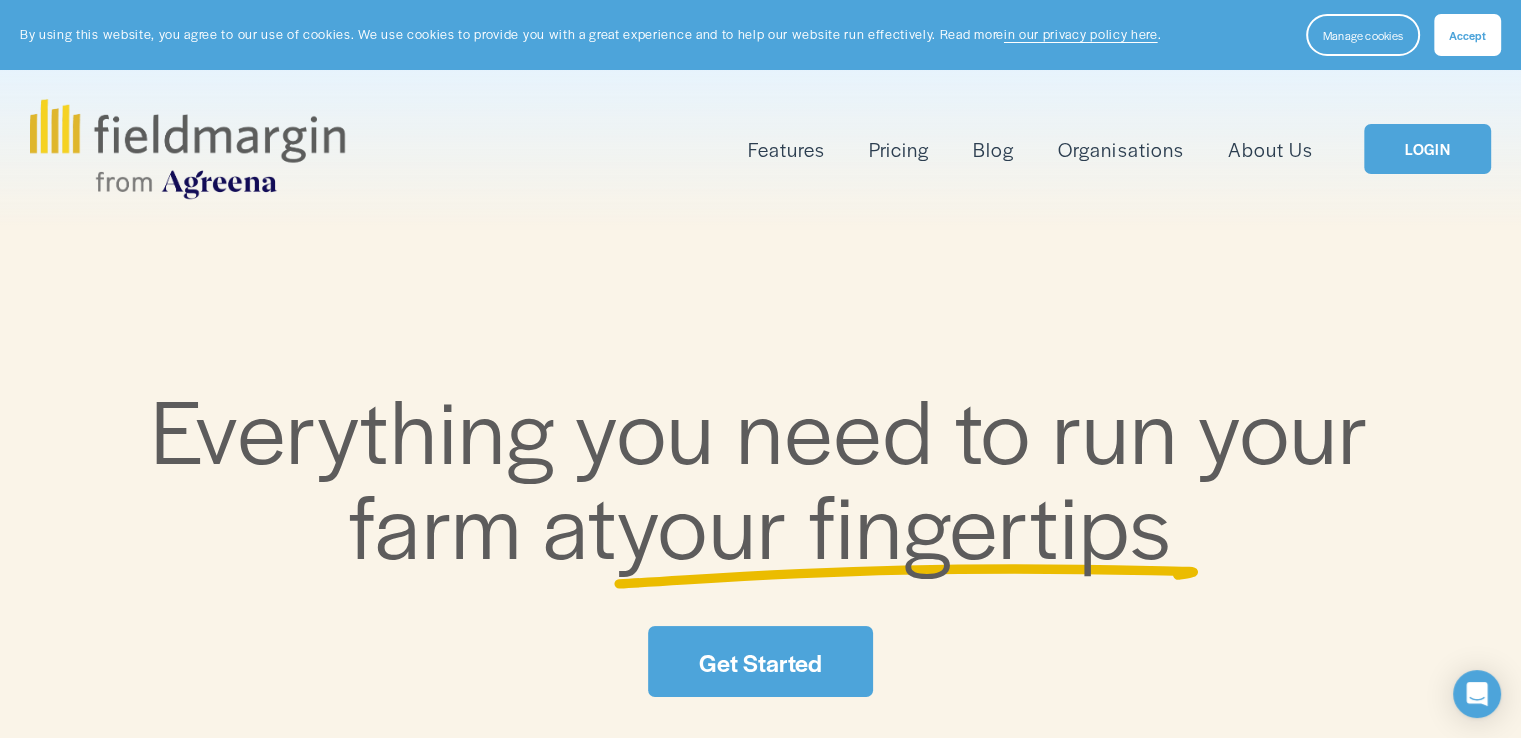 click on "Accept" at bounding box center (1467, 35) 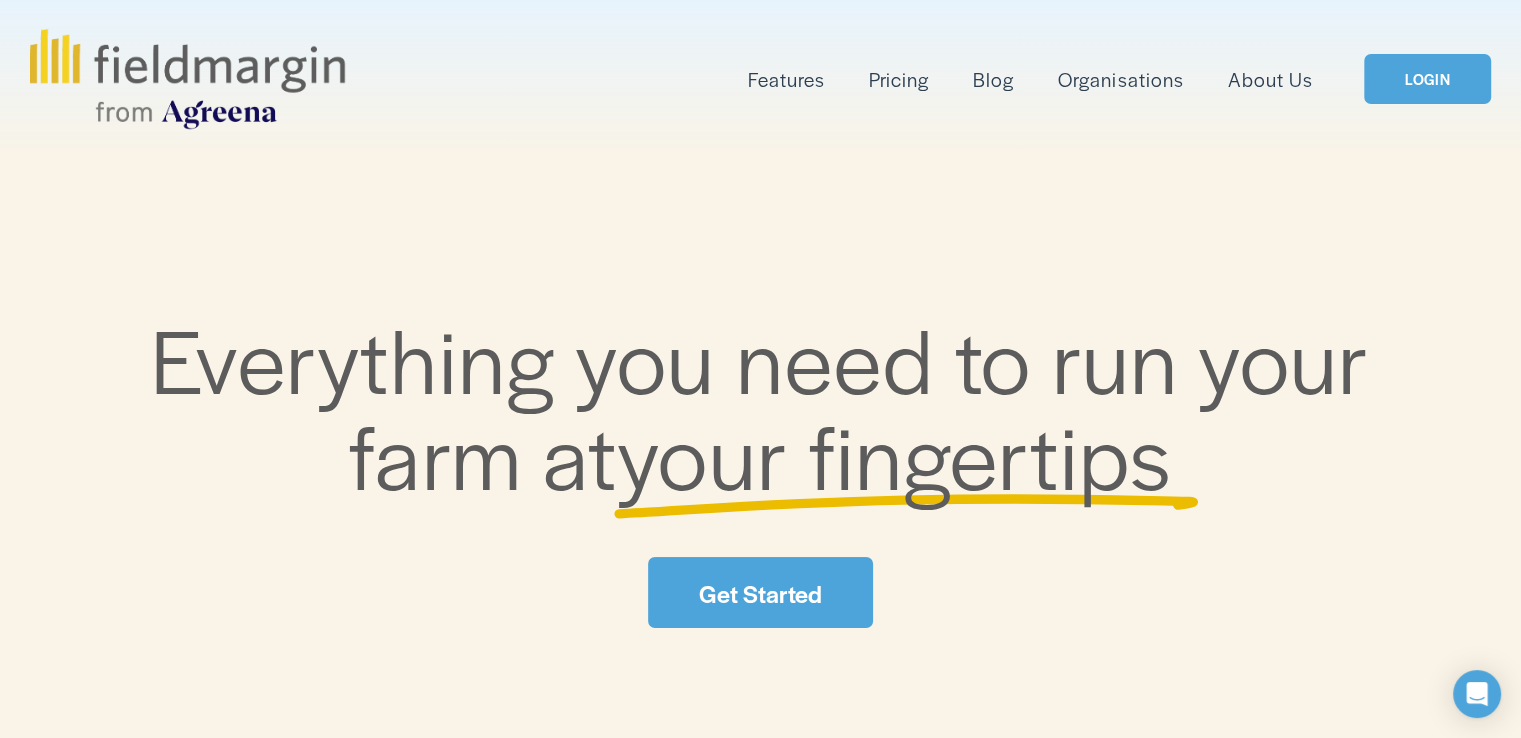click on "Get Started" at bounding box center [760, 592] 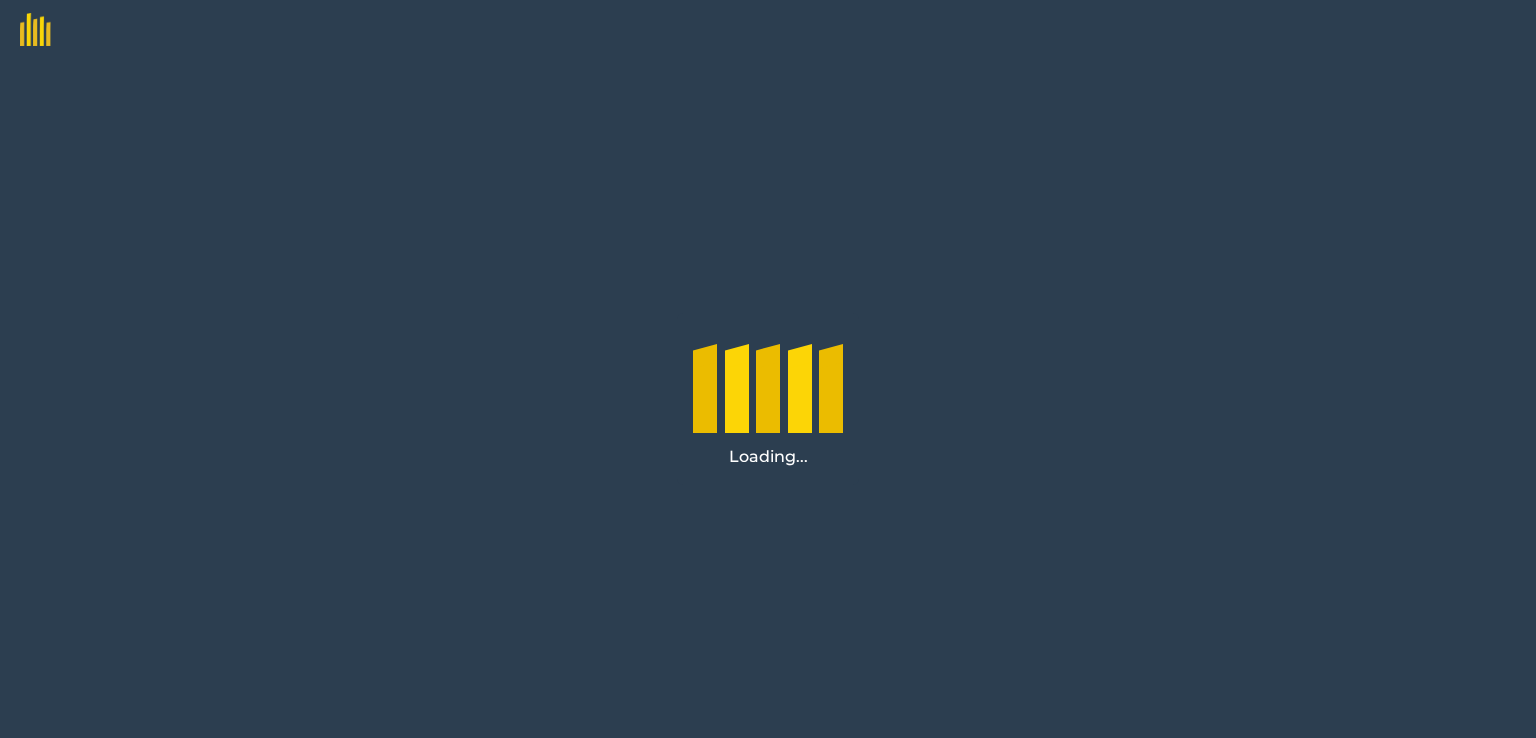 scroll, scrollTop: 0, scrollLeft: 0, axis: both 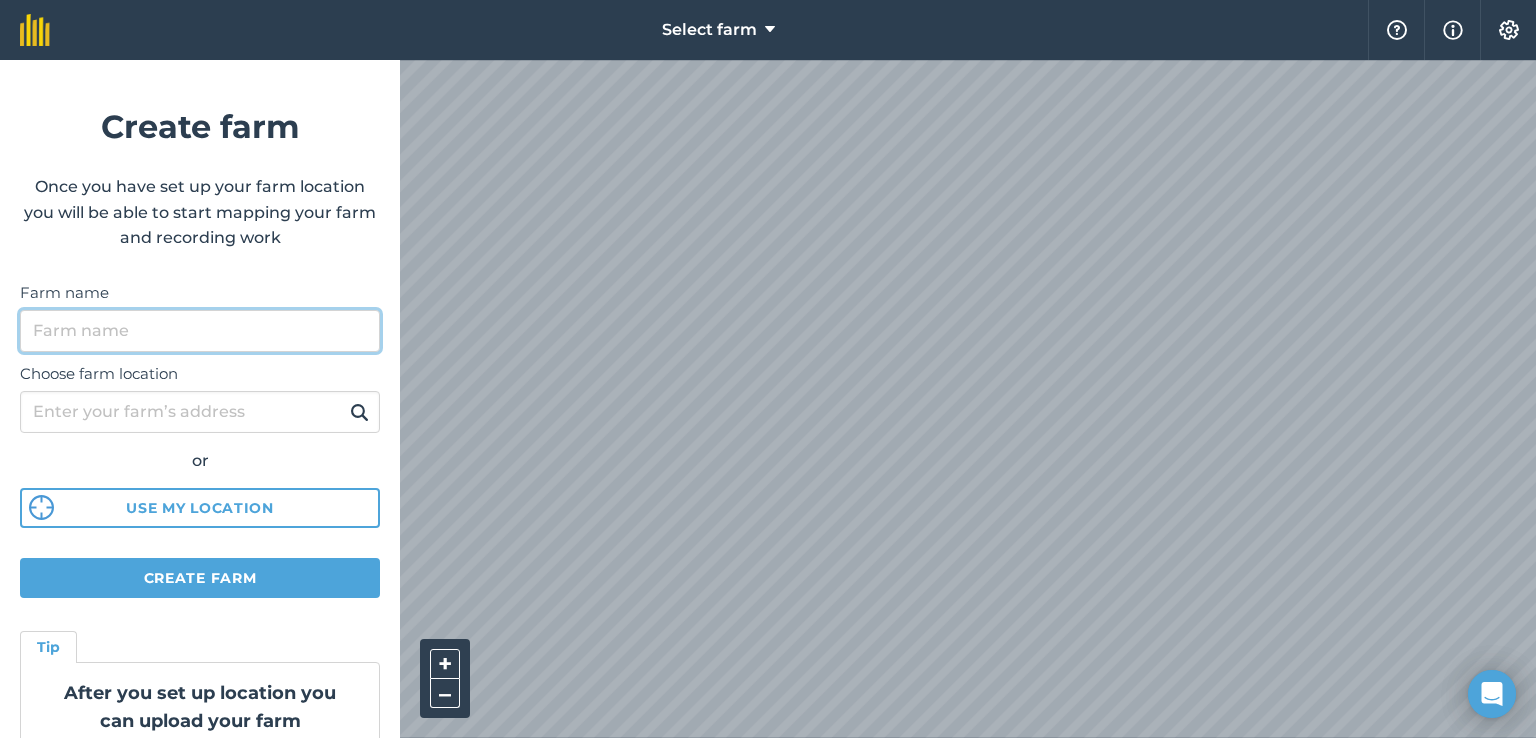 click on "Farm name" at bounding box center (200, 331) 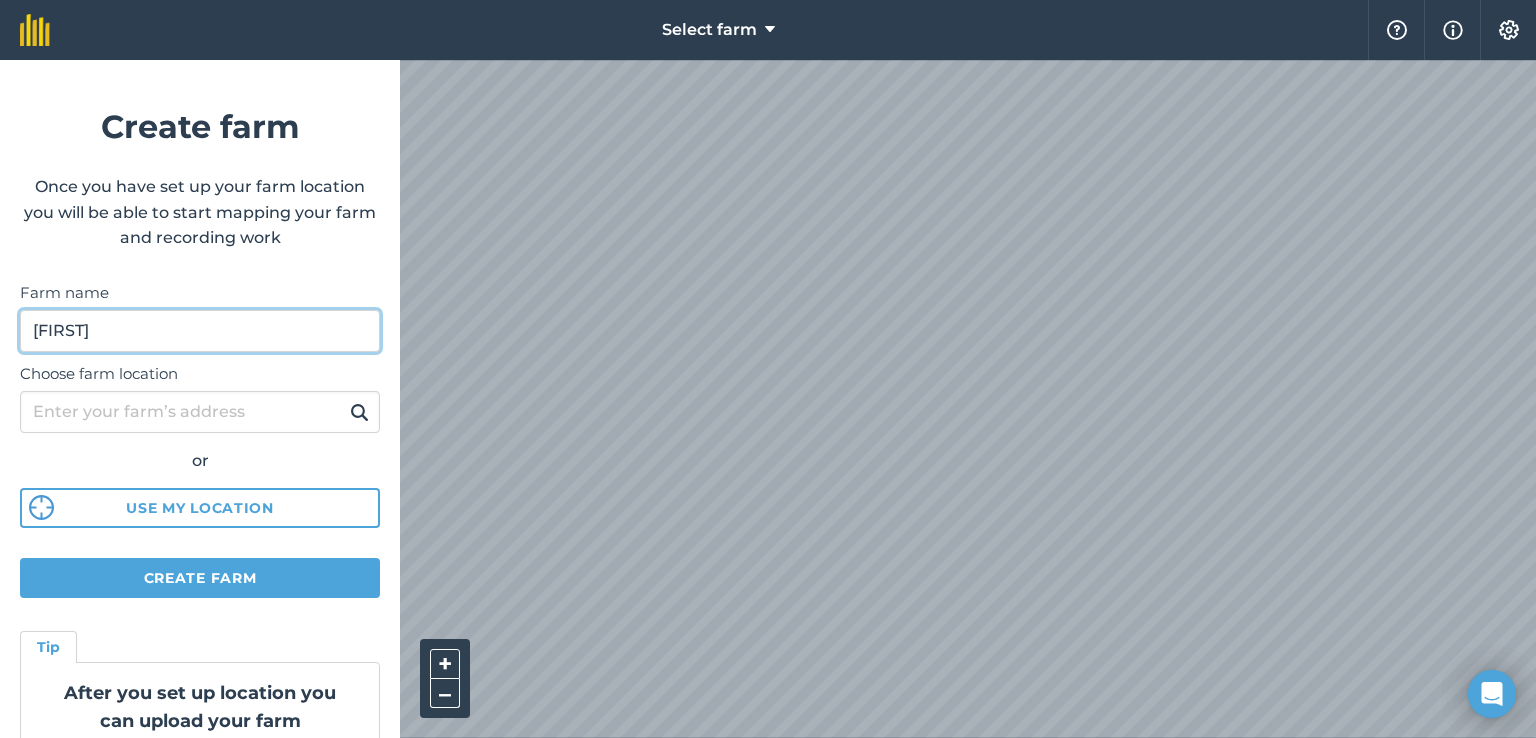type on "[FIRST]" 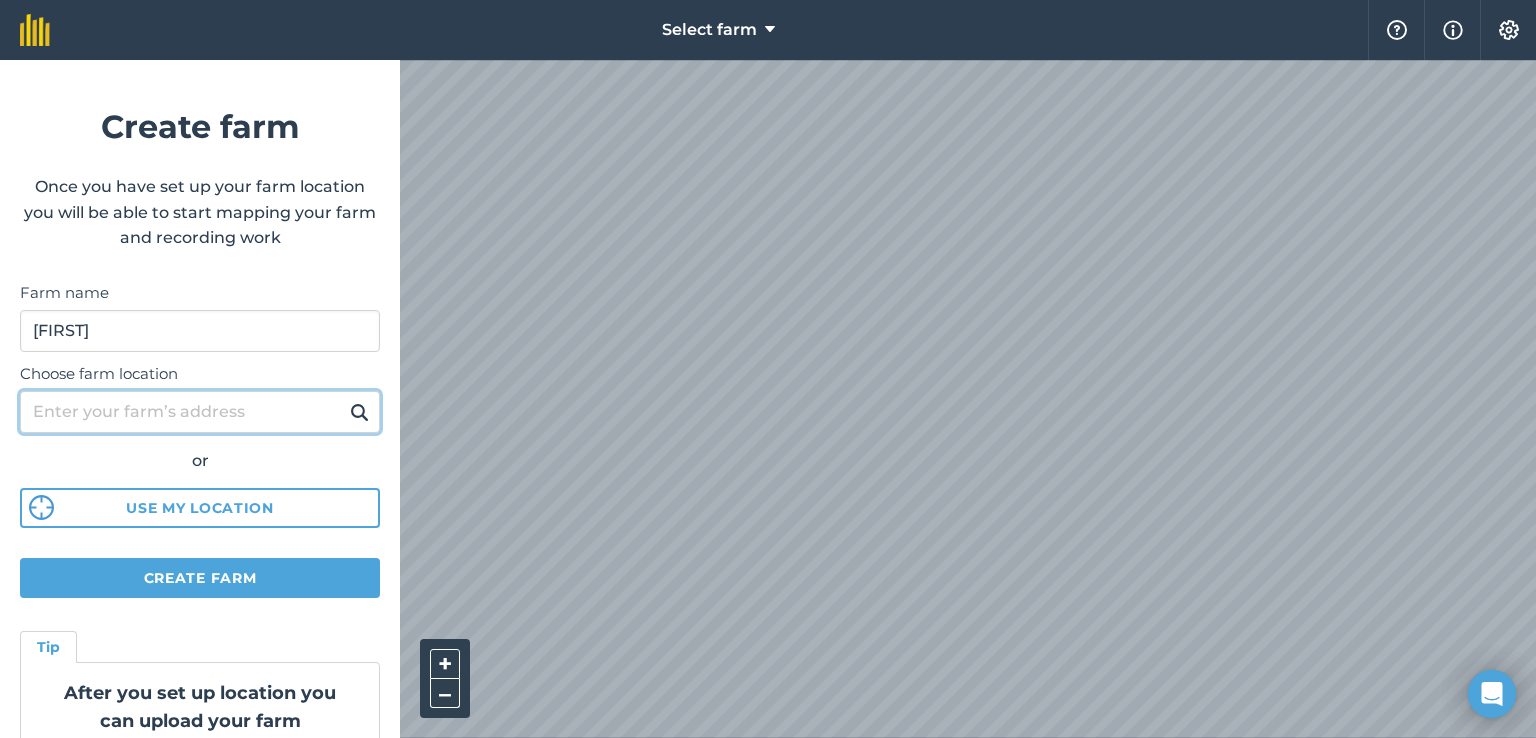 click on "Choose farm location" at bounding box center (200, 412) 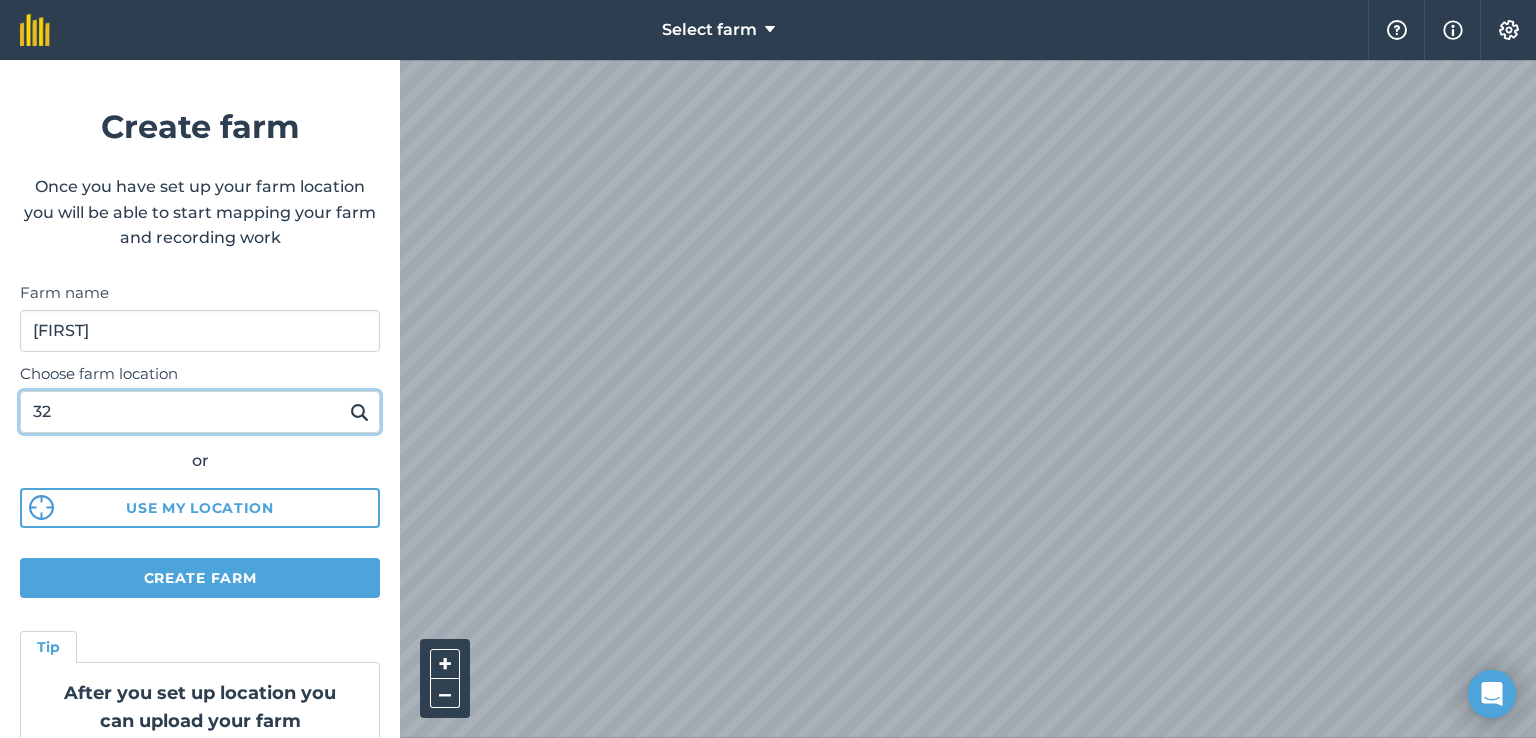 type on "3" 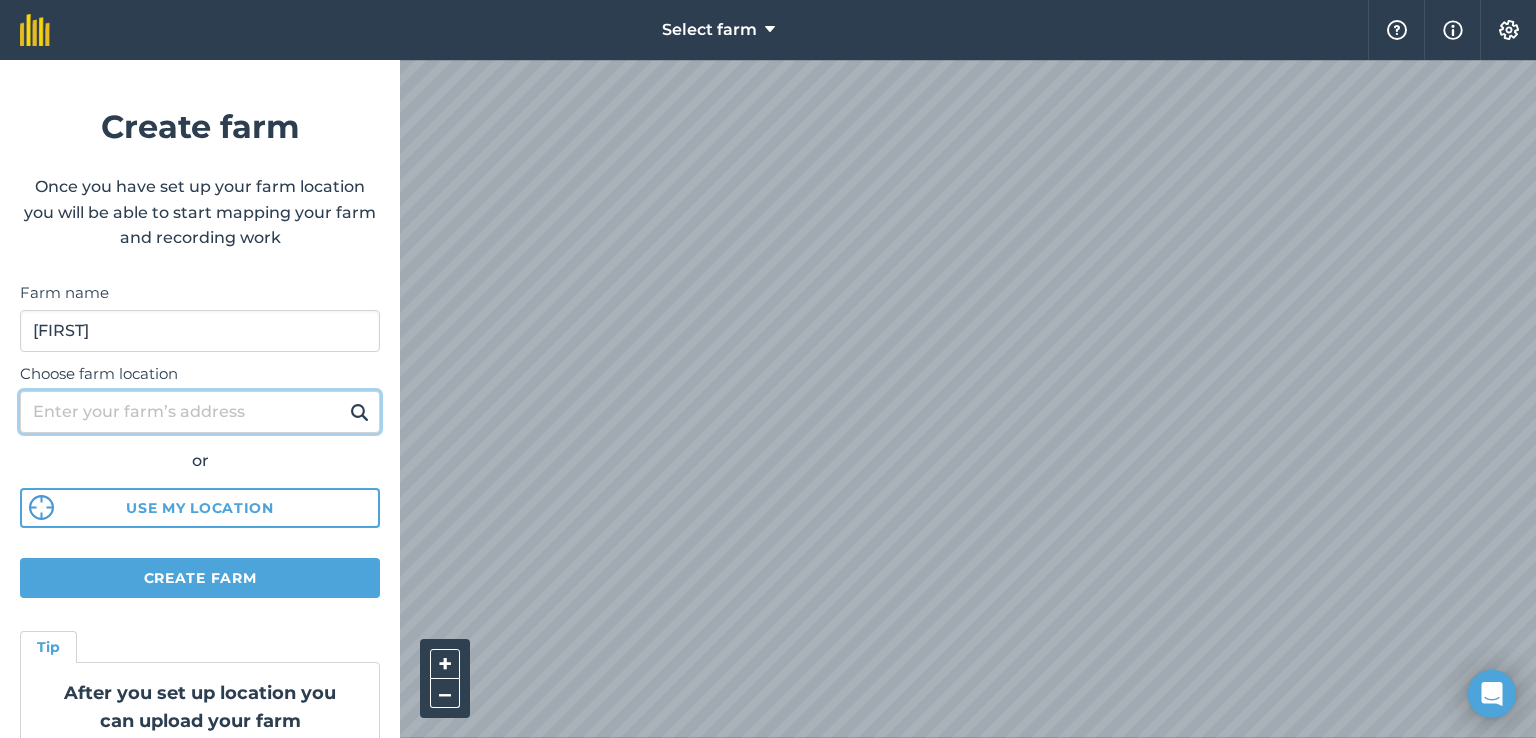 click on "Choose farm location" at bounding box center [200, 412] 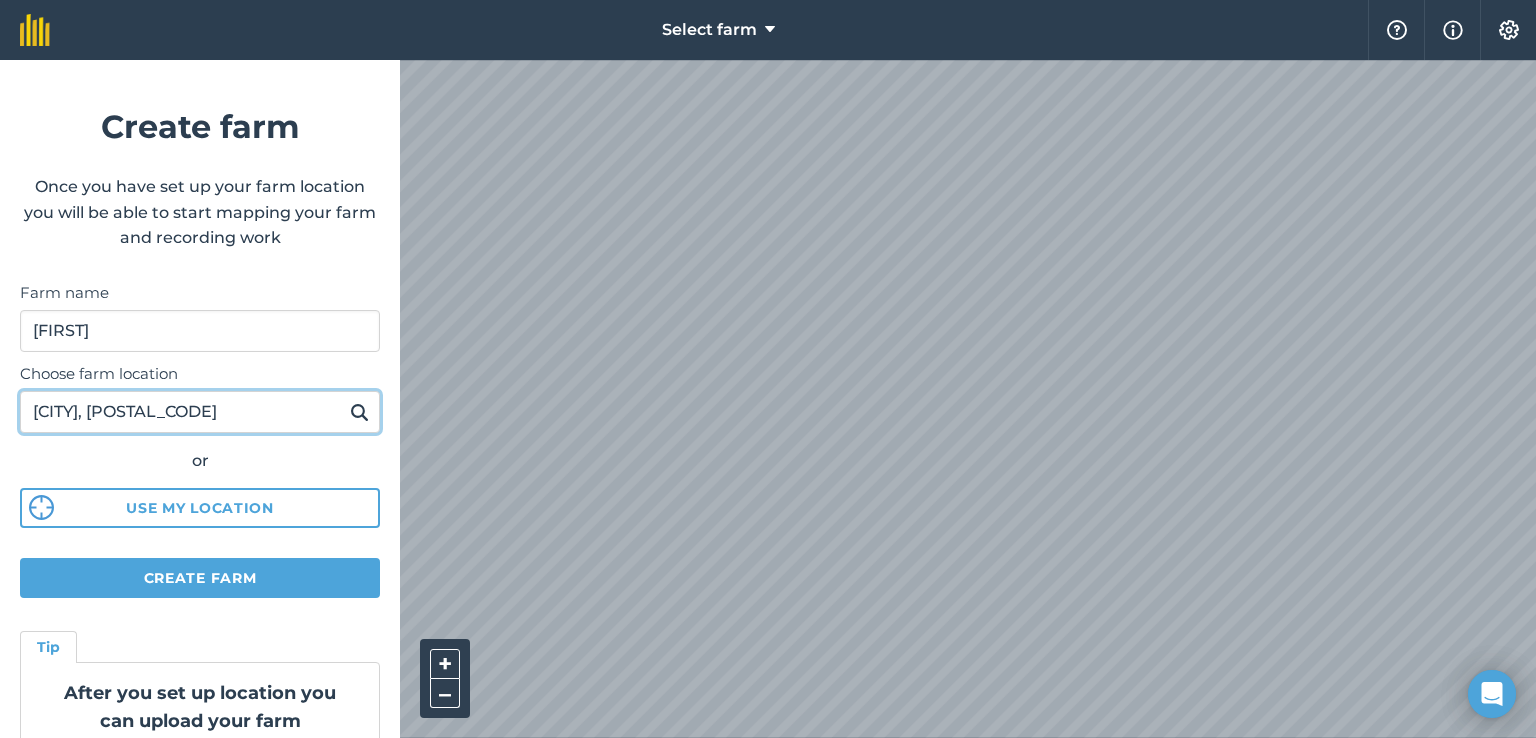 type on "[CITY], [POSTAL_CODE]" 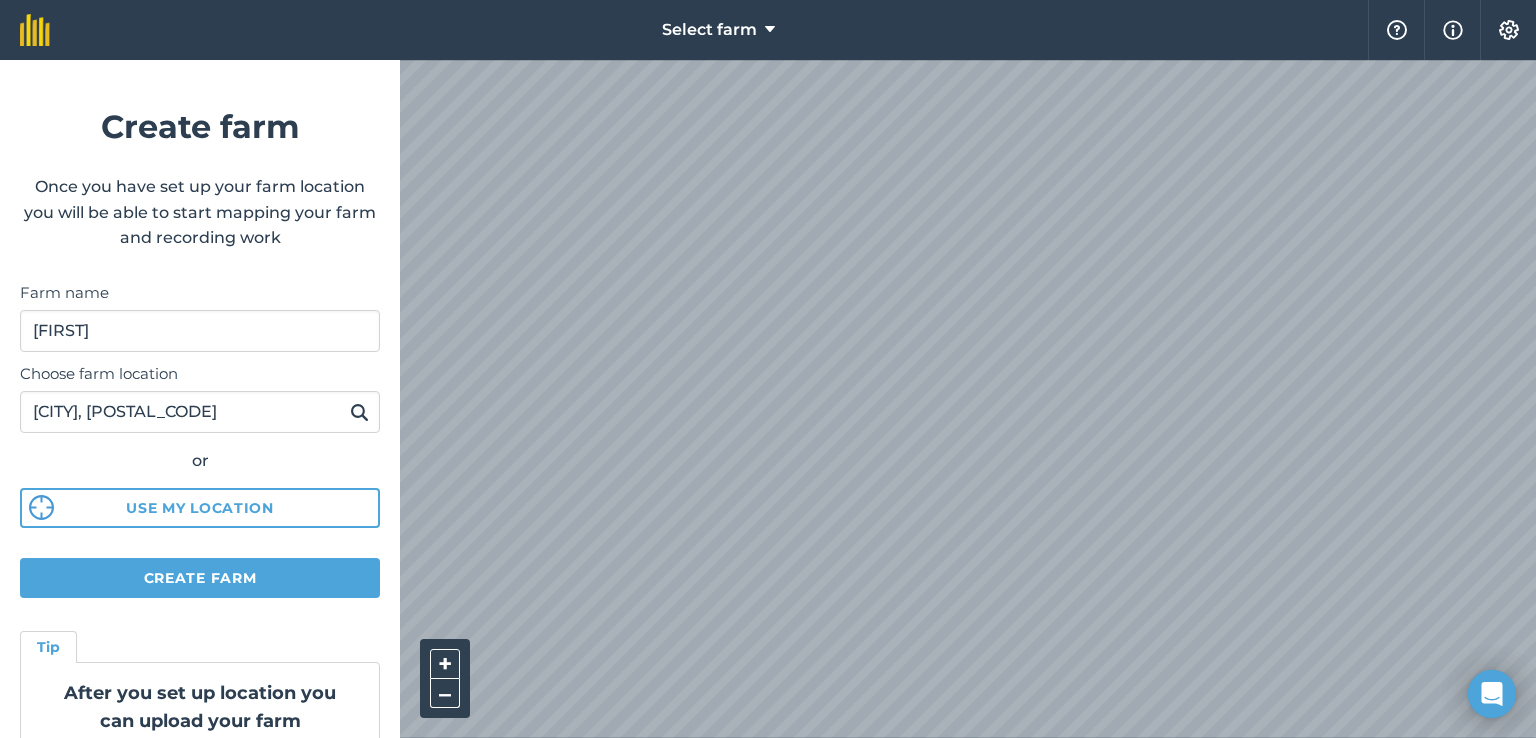 click at bounding box center (359, 412) 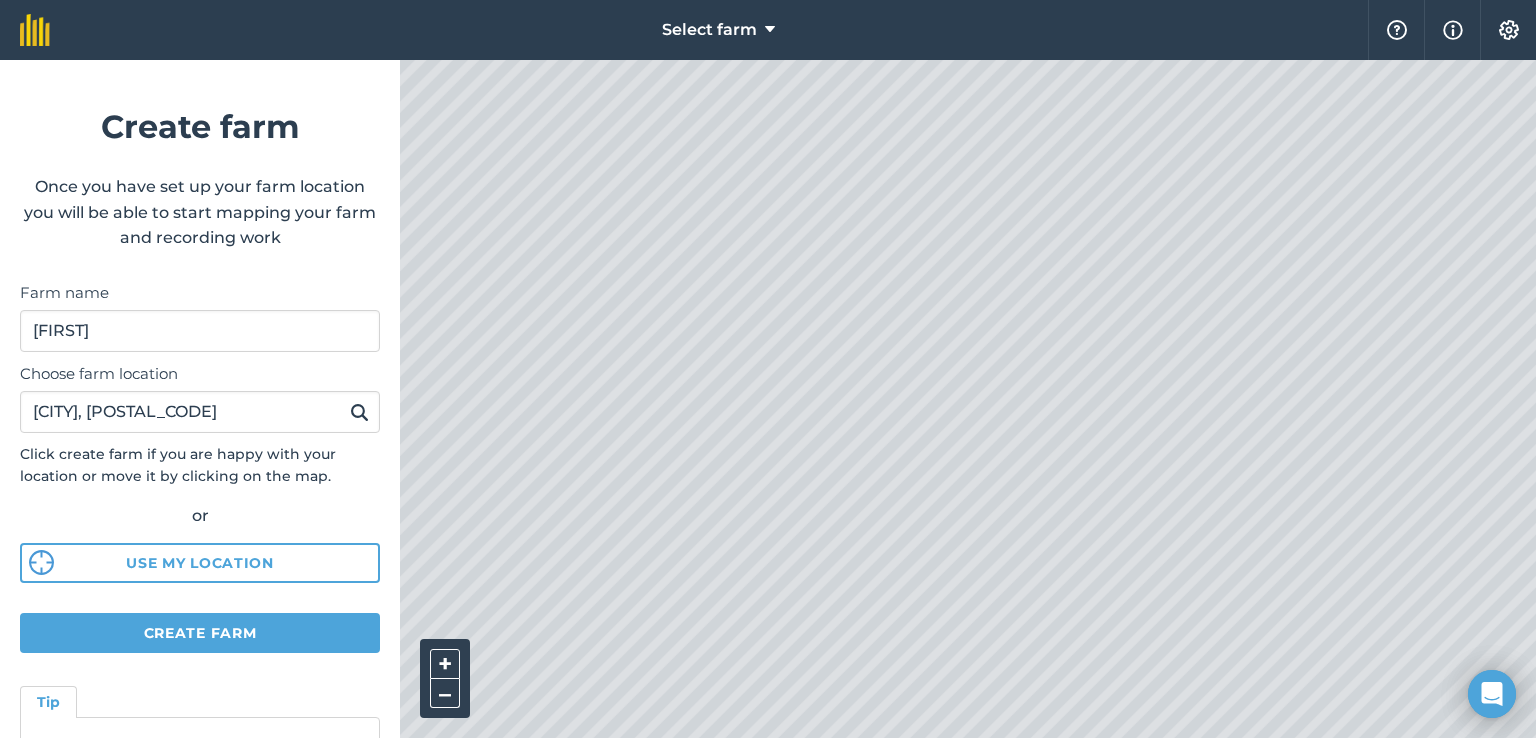 scroll, scrollTop: 160, scrollLeft: 0, axis: vertical 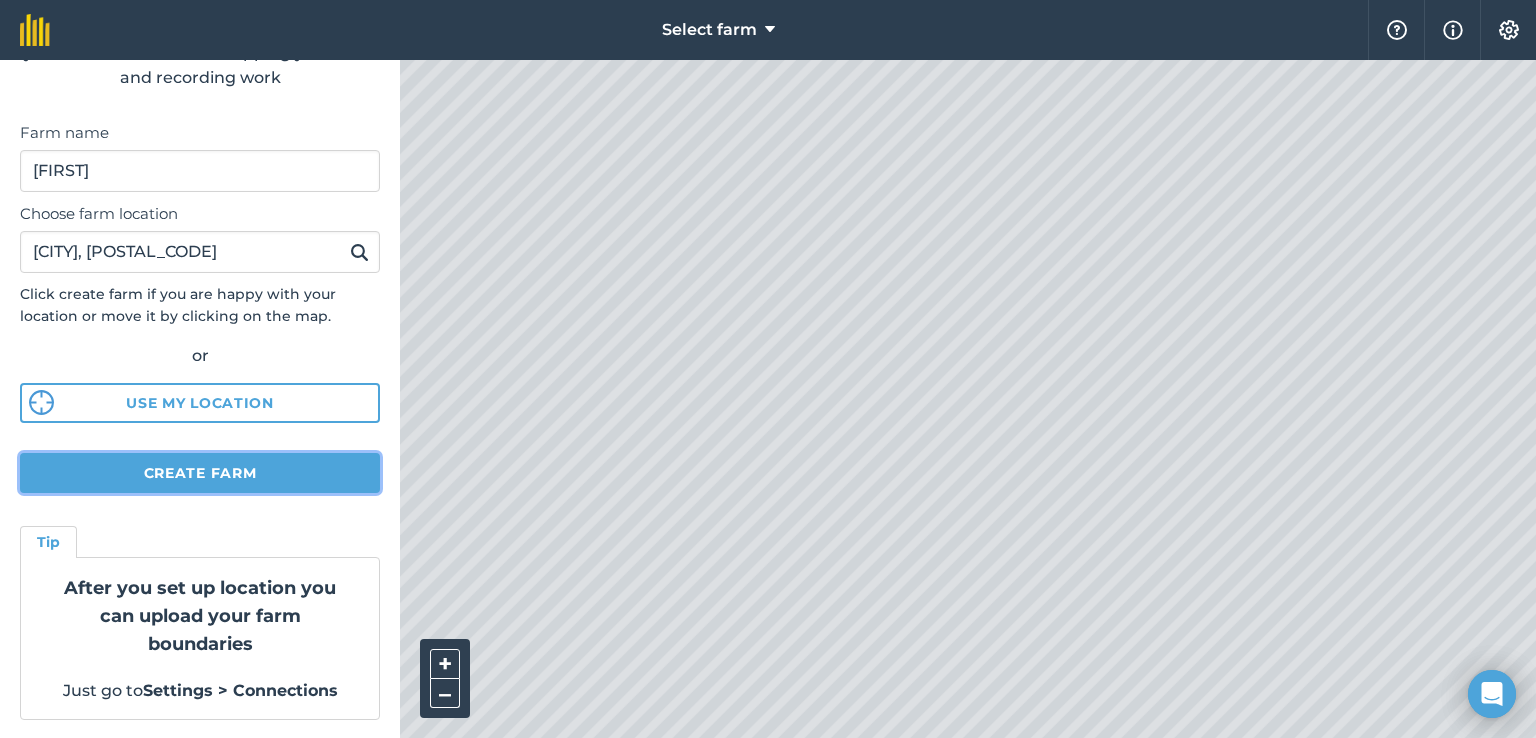 click on "Create farm" at bounding box center (200, 473) 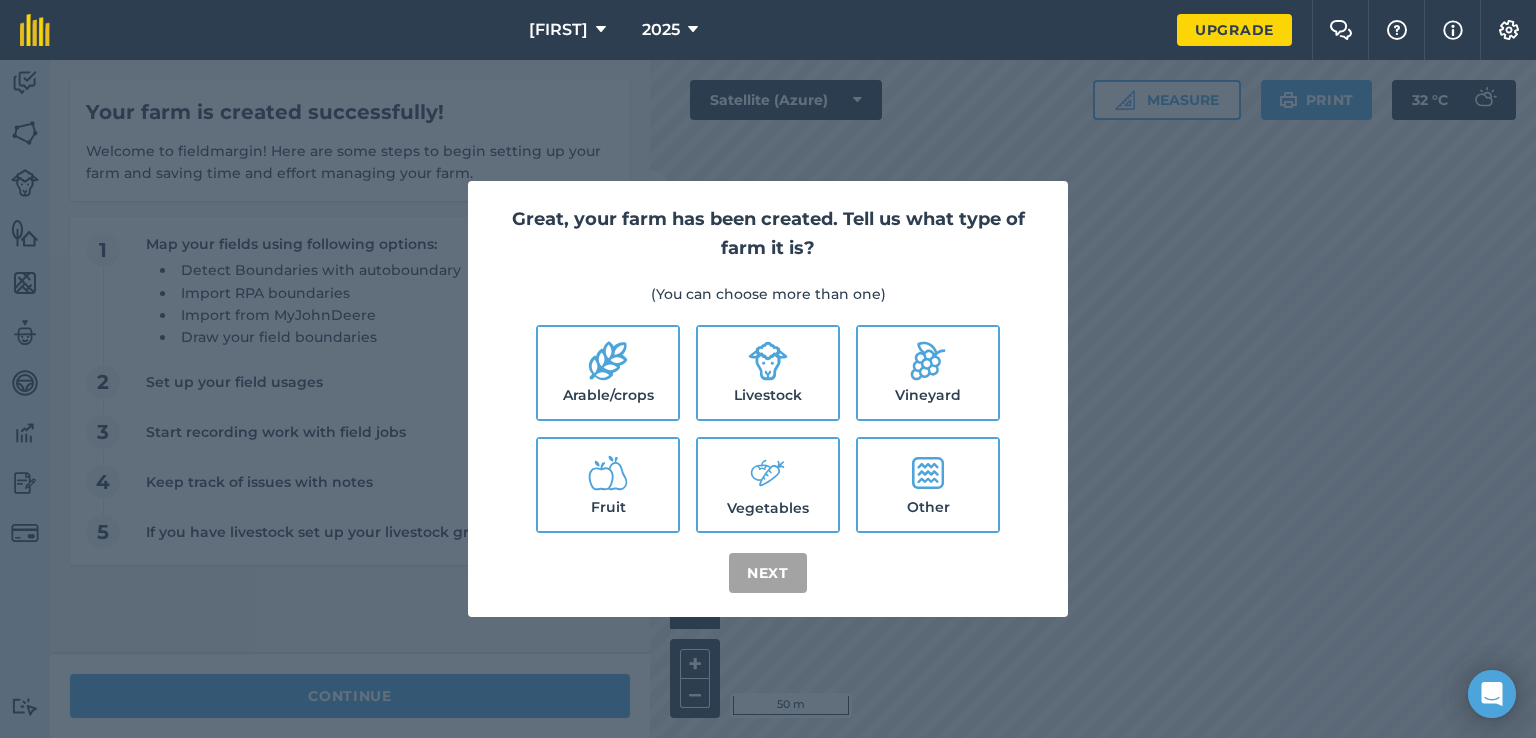 click 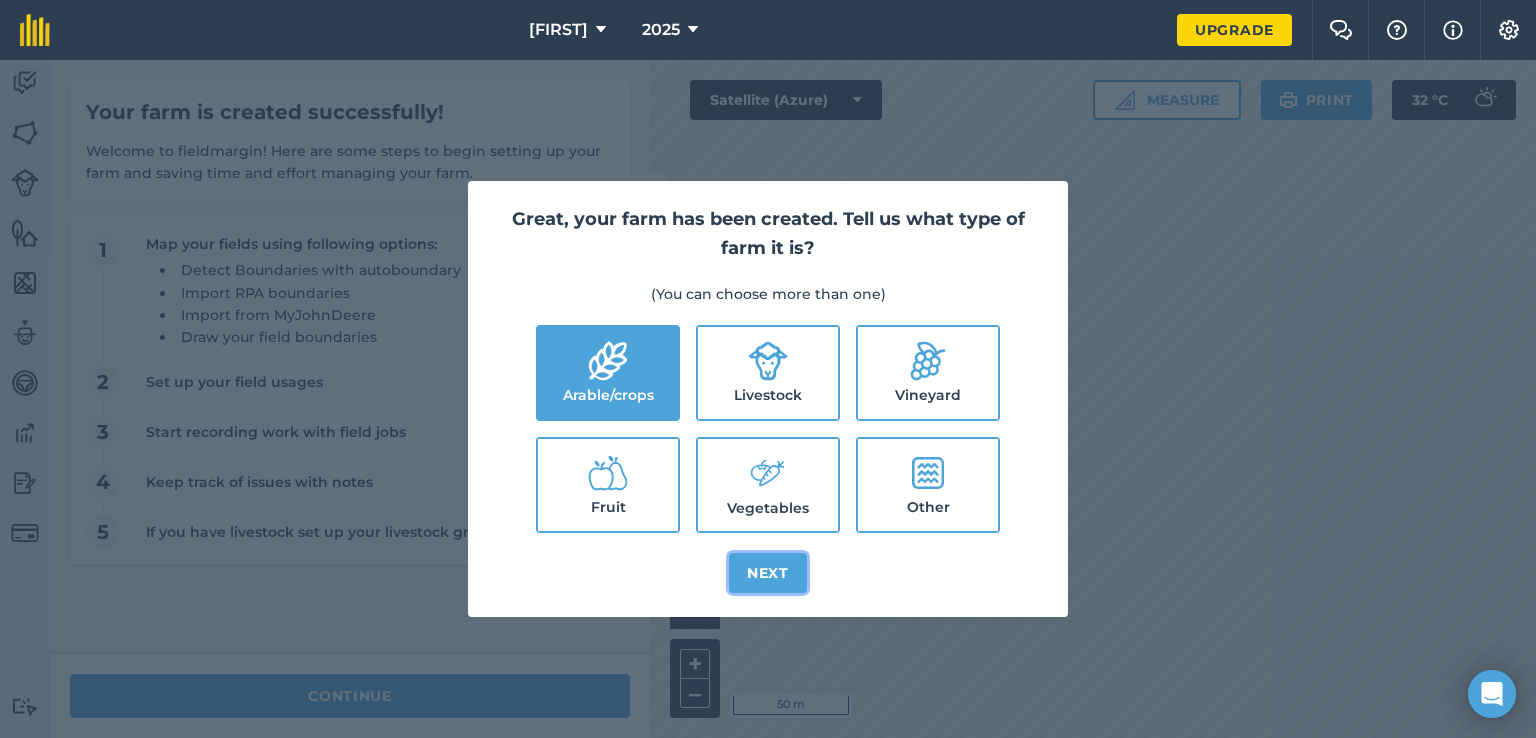 click on "Next" at bounding box center [768, 573] 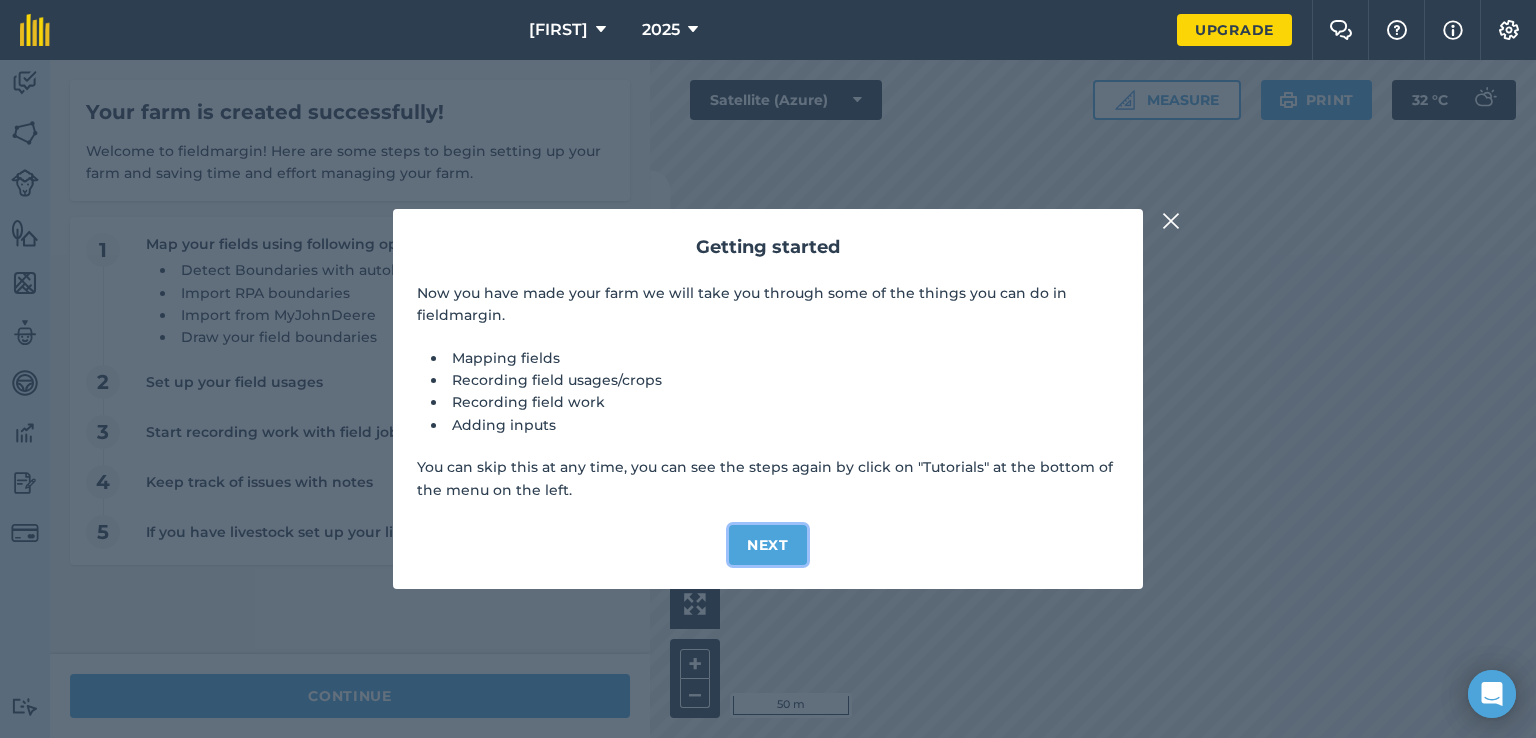 click on "Next" at bounding box center (768, 545) 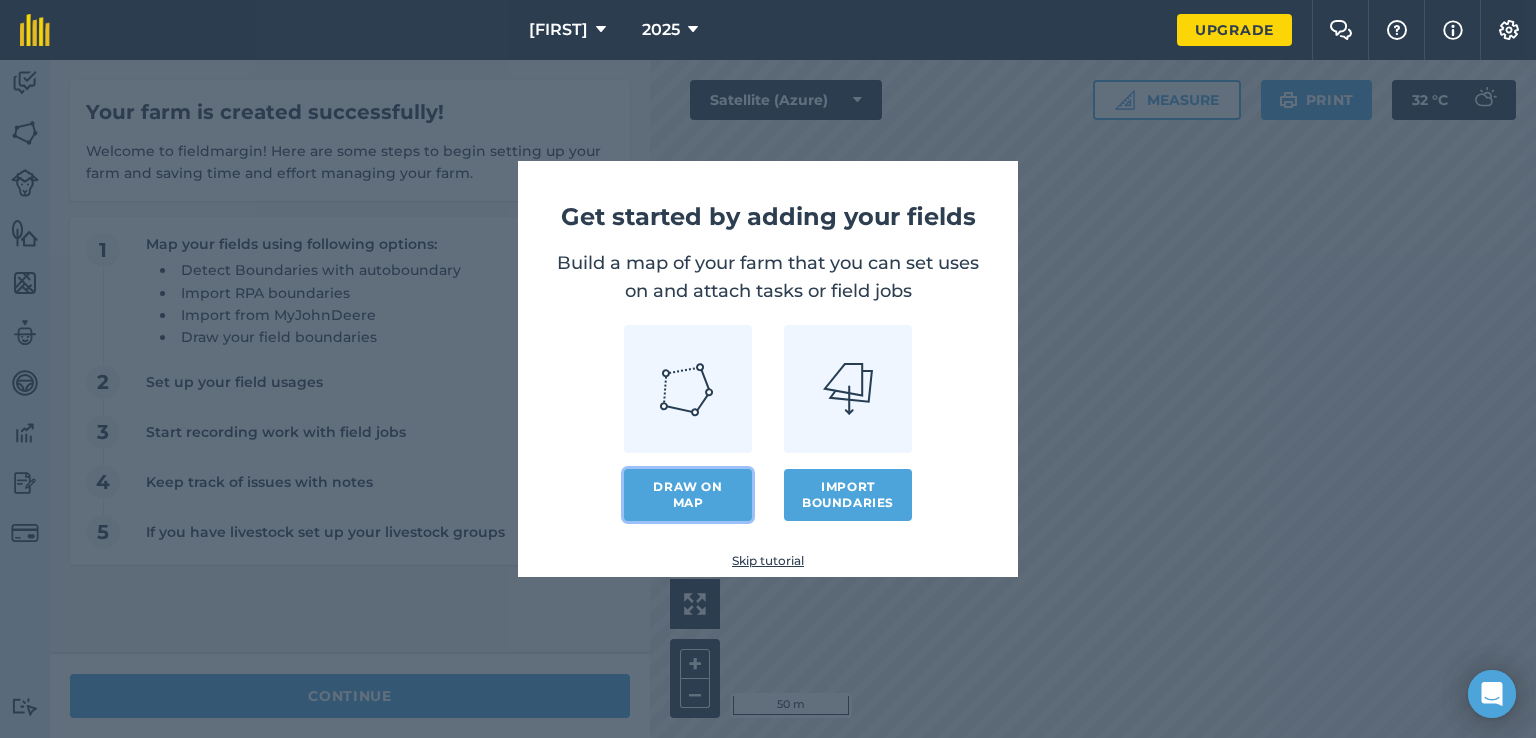 click on "Draw on map" at bounding box center (688, 495) 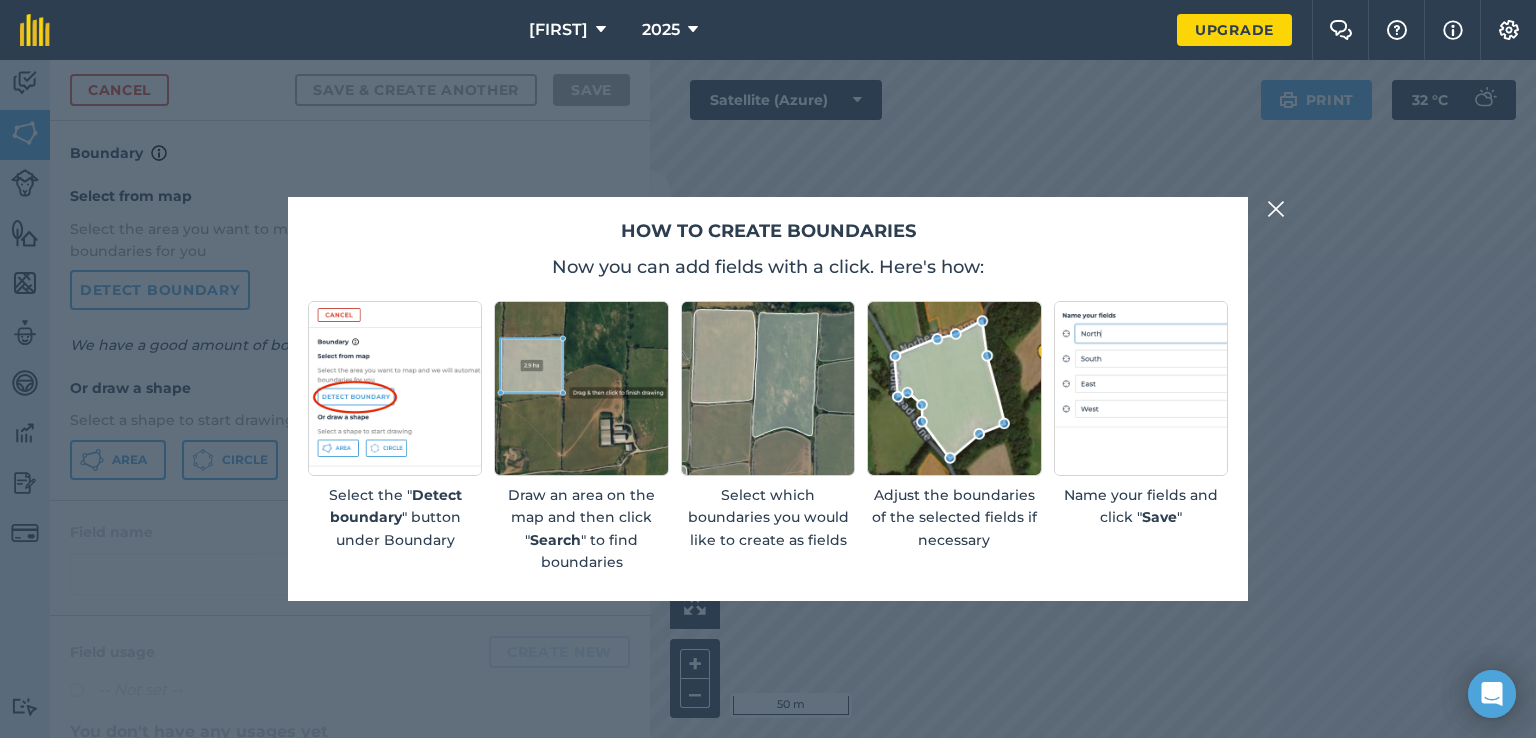 click at bounding box center (1276, 209) 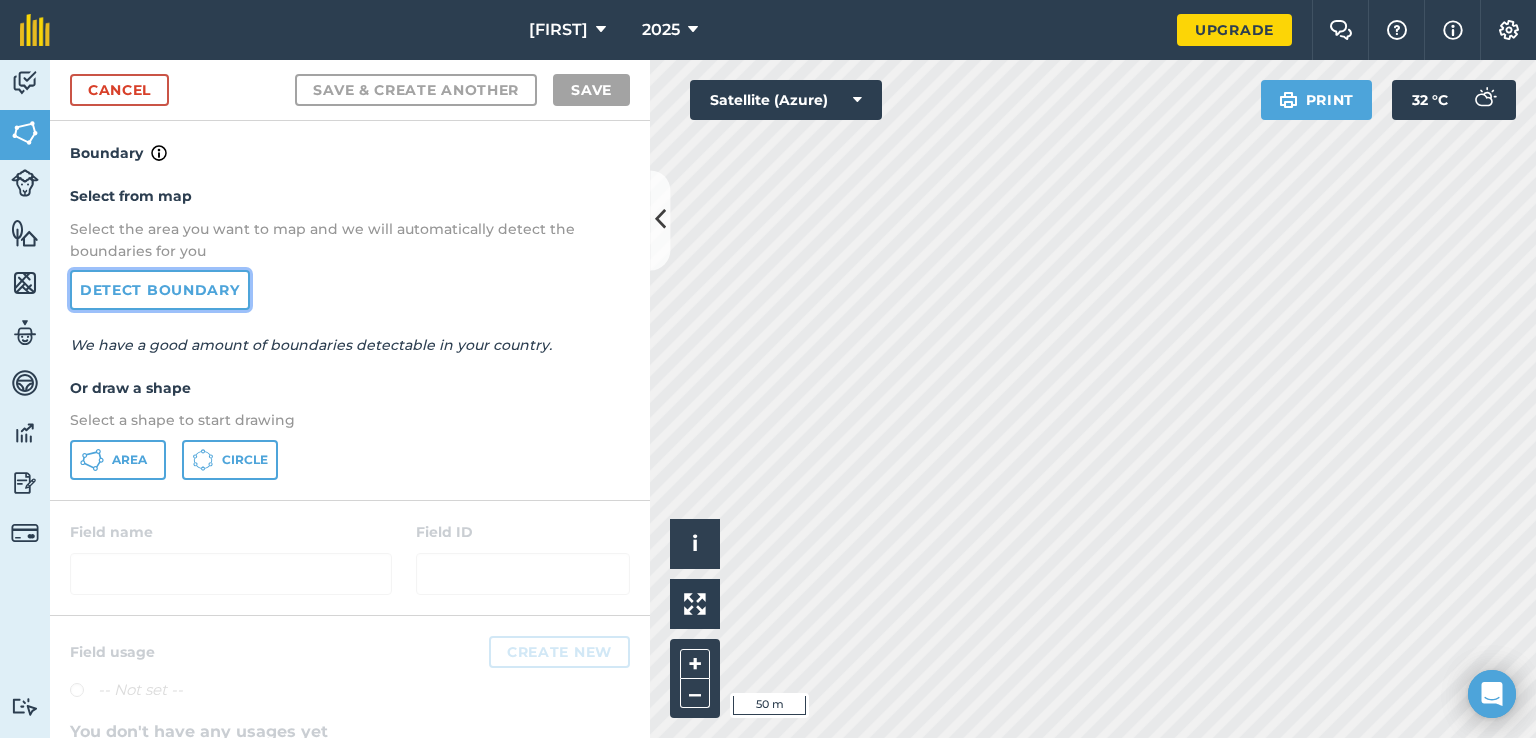click on "Detect boundary" at bounding box center [160, 290] 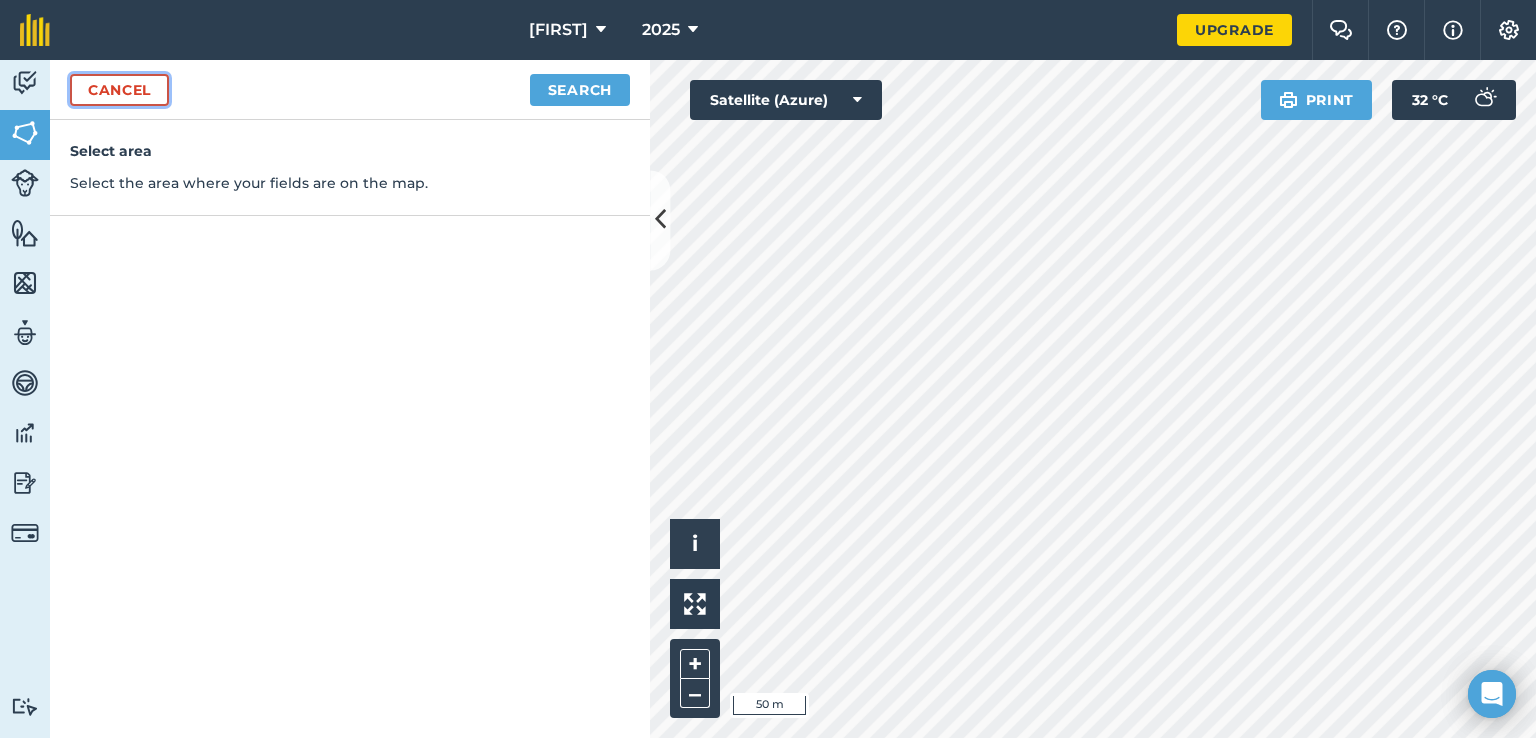 click on "Cancel" at bounding box center (119, 90) 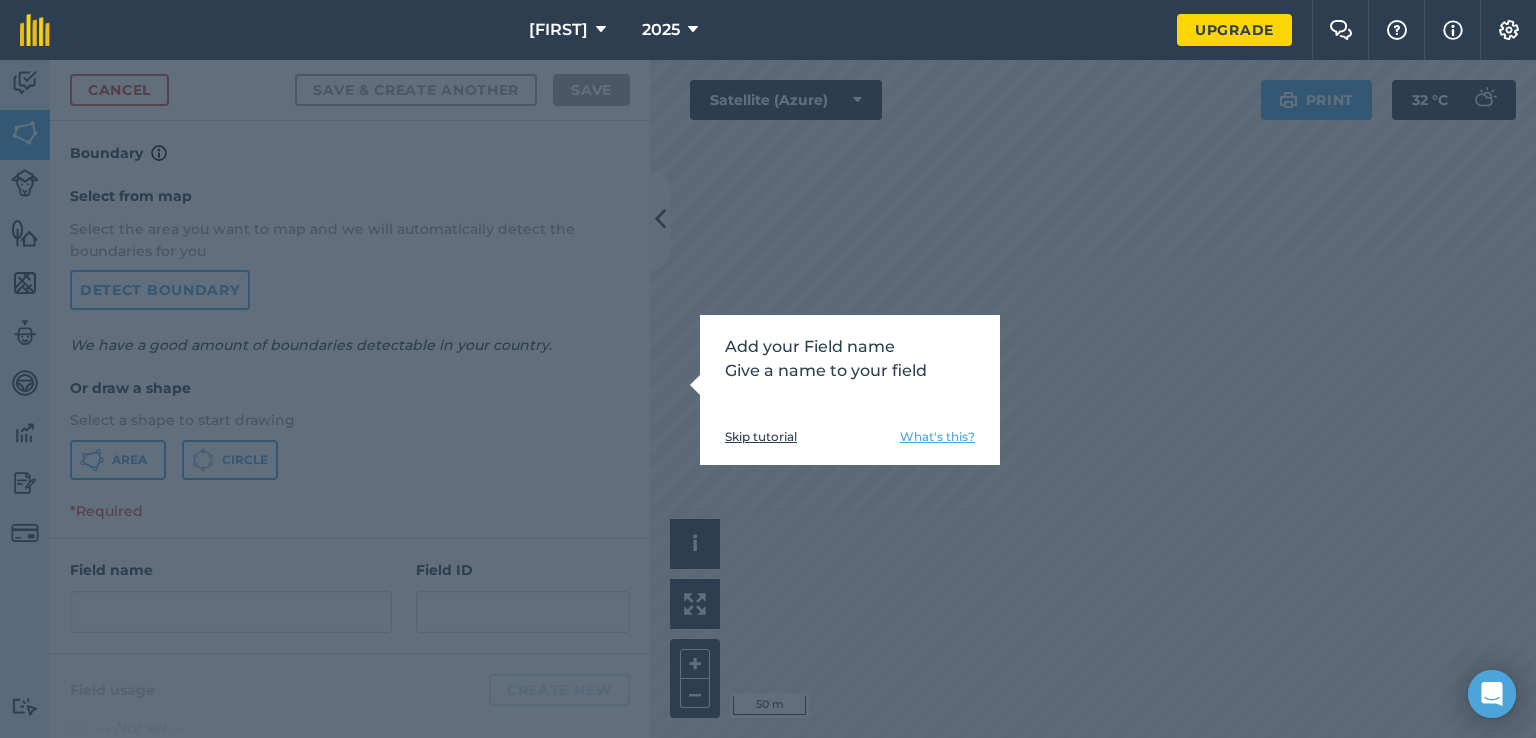 click on "Skip tutorial" at bounding box center (761, 437) 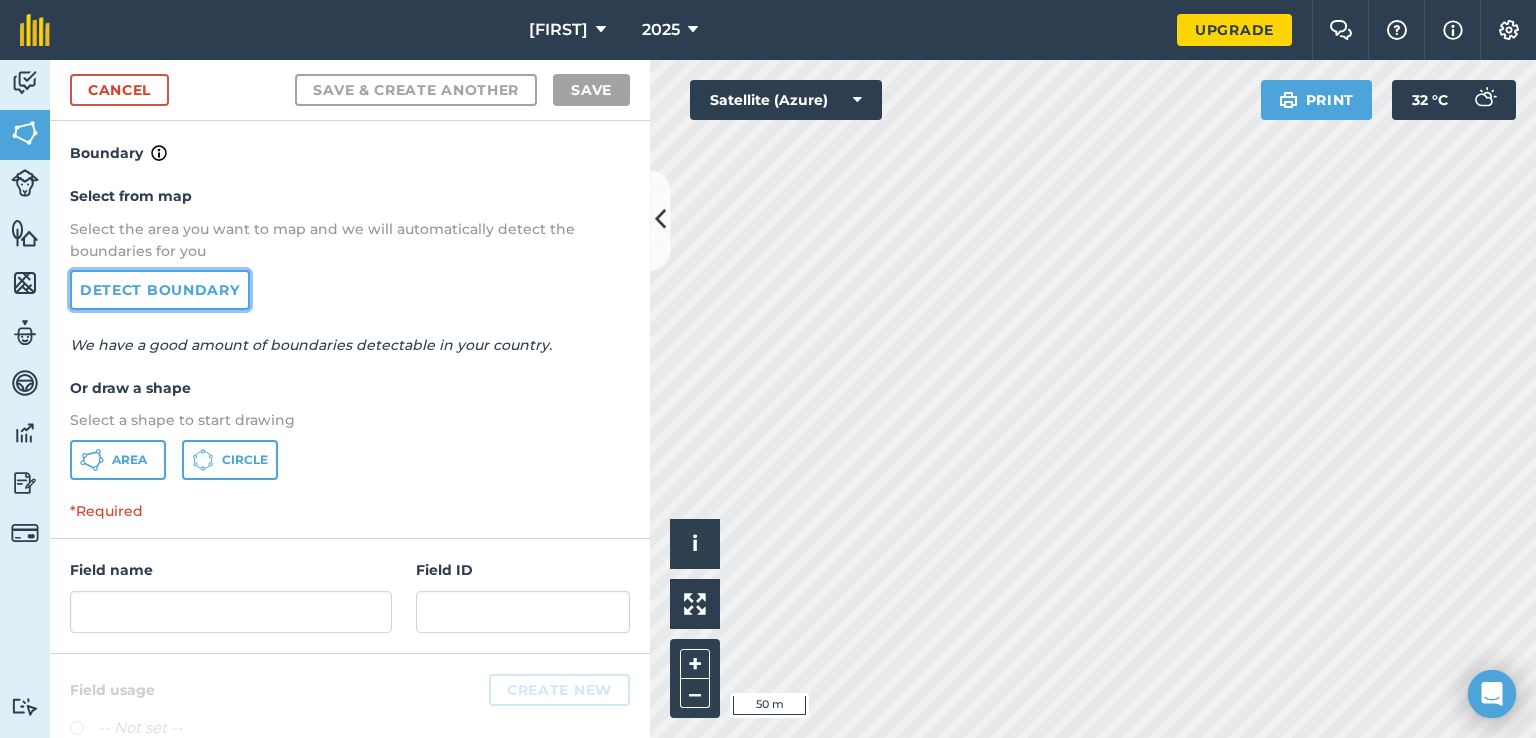 click on "Detect boundary" at bounding box center (160, 290) 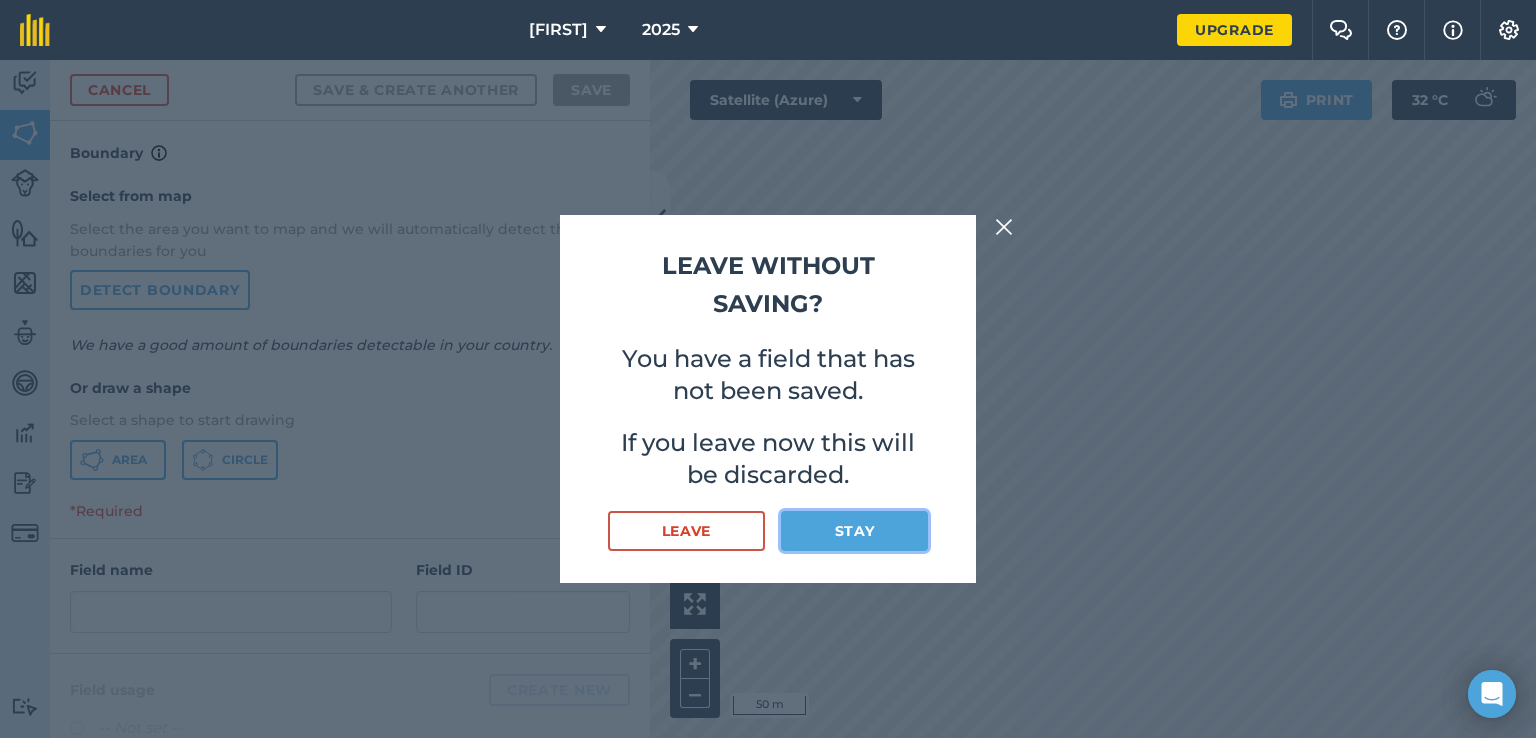 click on "Stay" at bounding box center (854, 531) 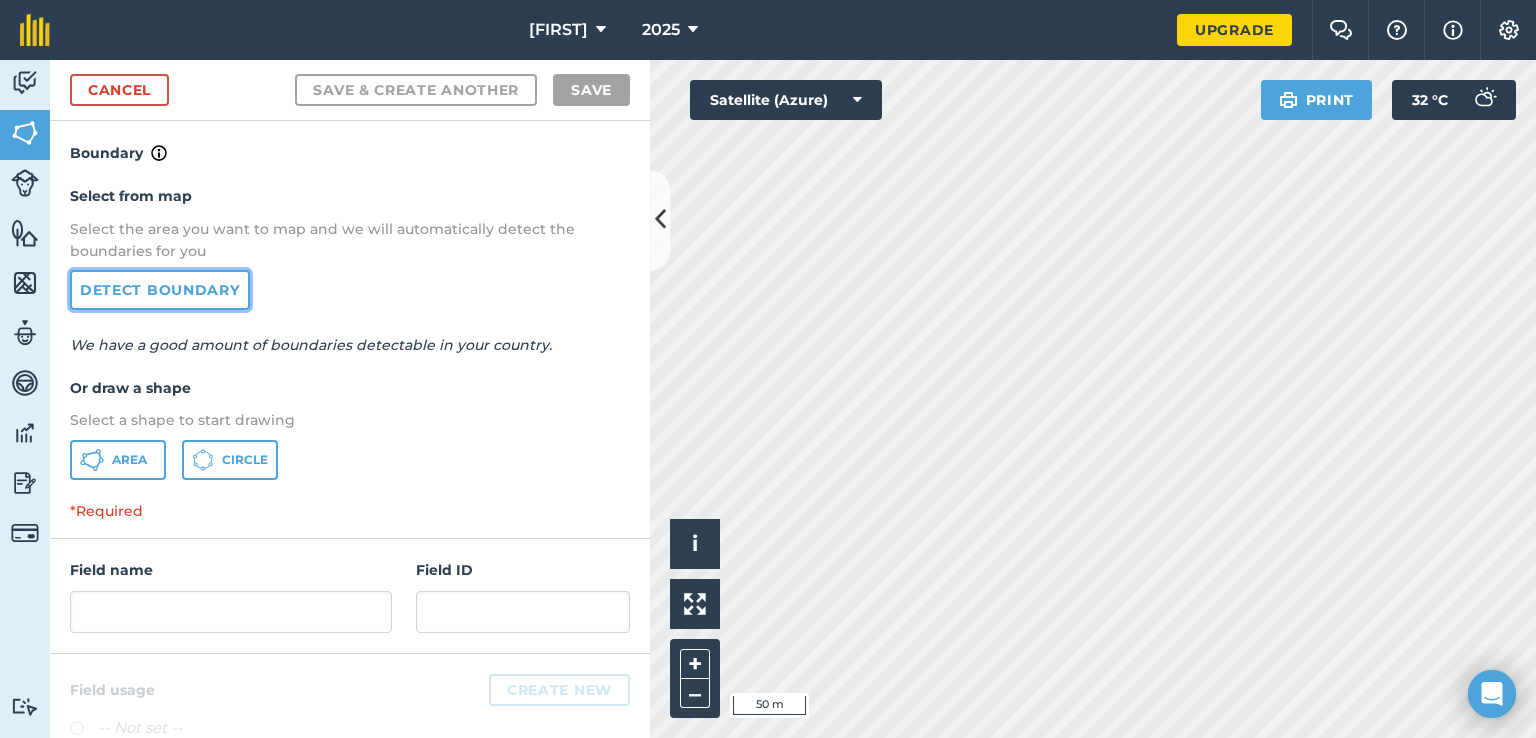 click on "Detect boundary" at bounding box center (160, 290) 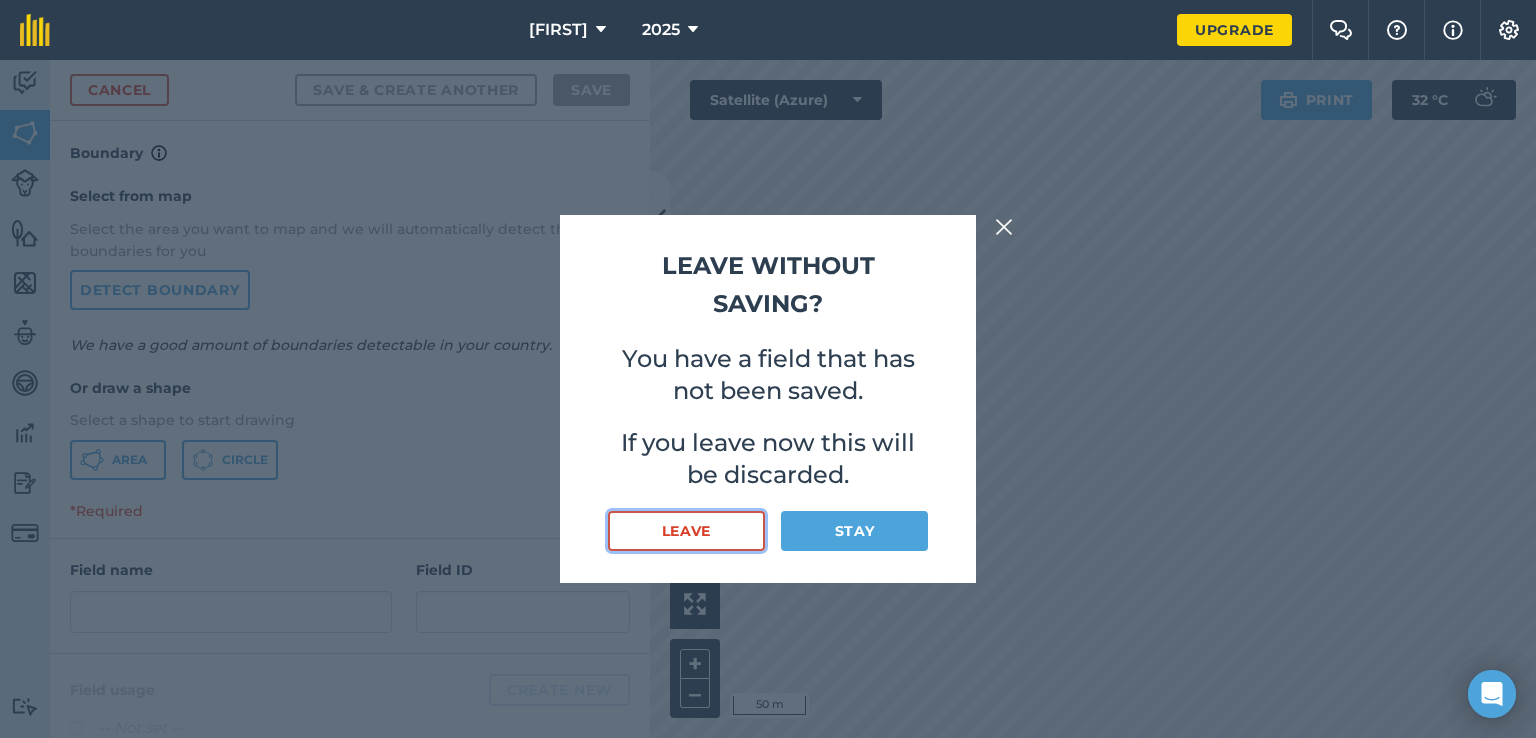 click on "Leave" at bounding box center [686, 531] 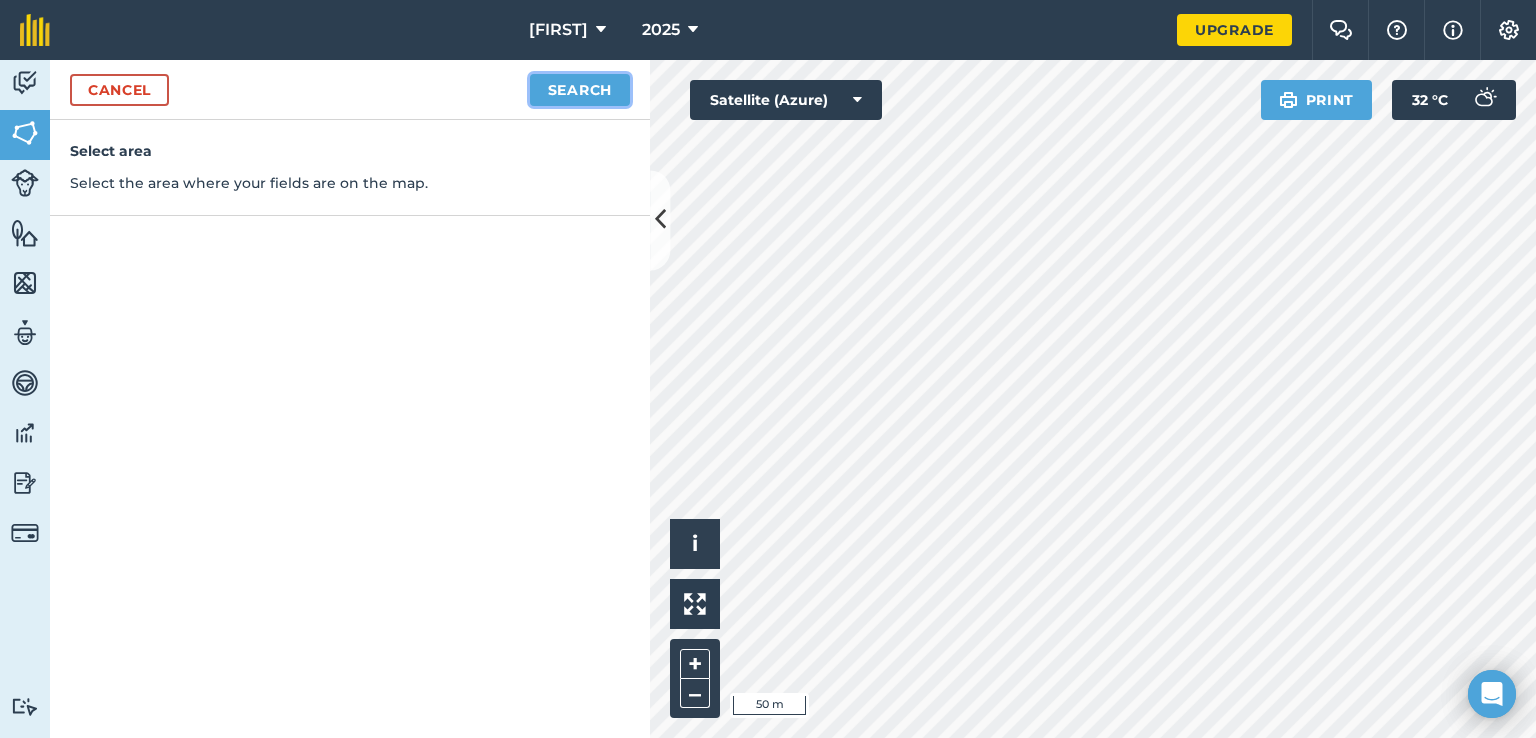 click on "Search" at bounding box center (580, 90) 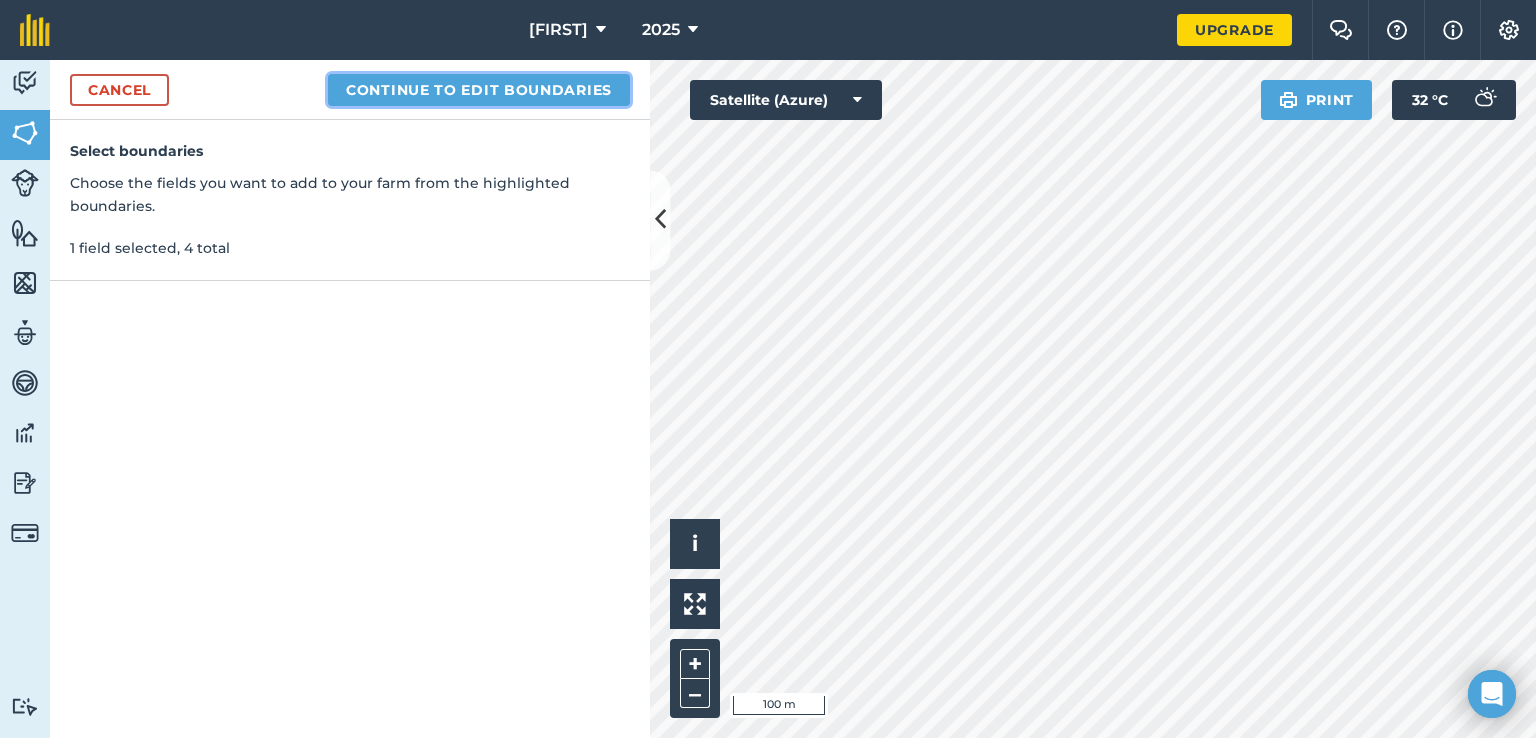 click on "Continue to edit boundaries" at bounding box center (479, 90) 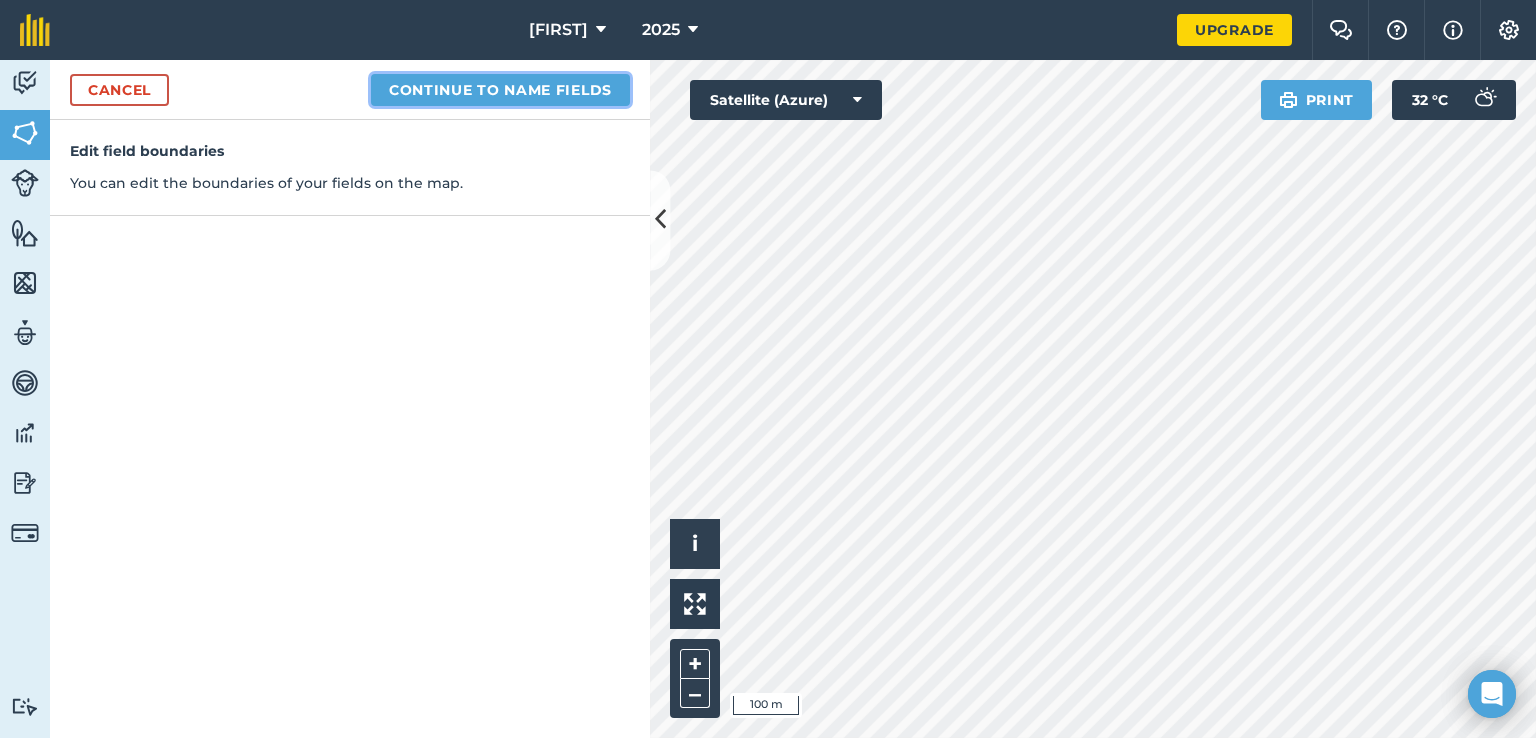 click on "Continue to name fields" at bounding box center (500, 90) 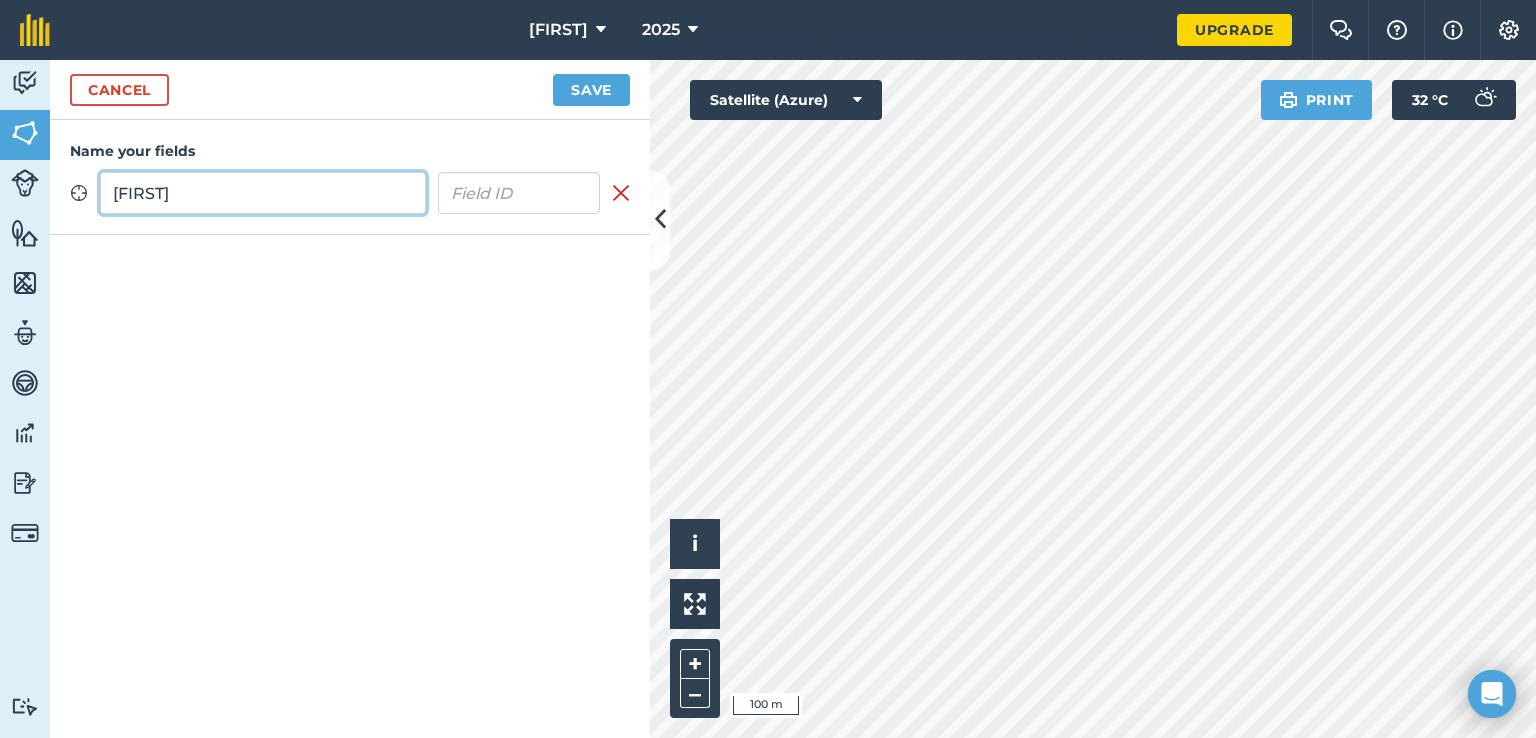 click on "[FIRST]" at bounding box center [263, 193] 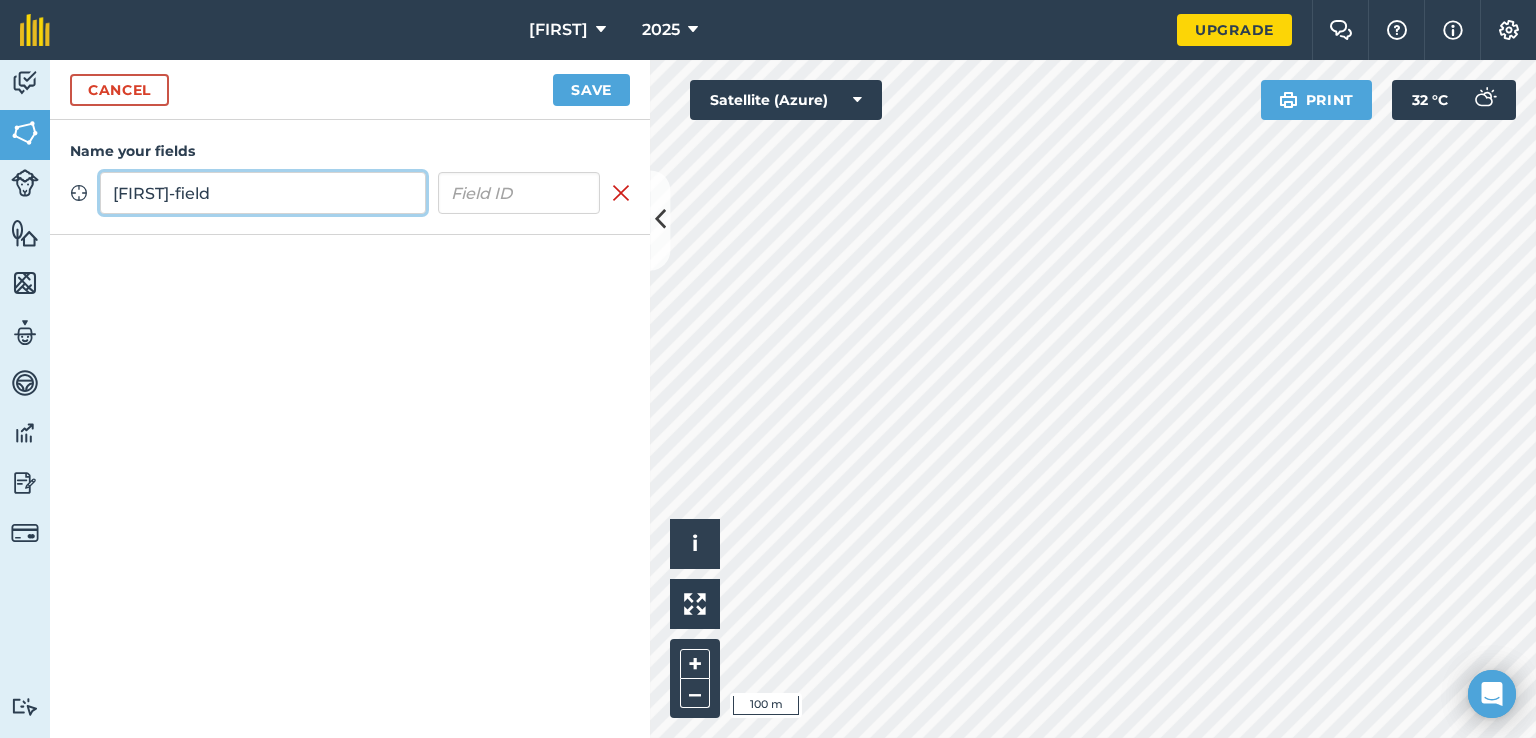 type on "[FIRST]-field" 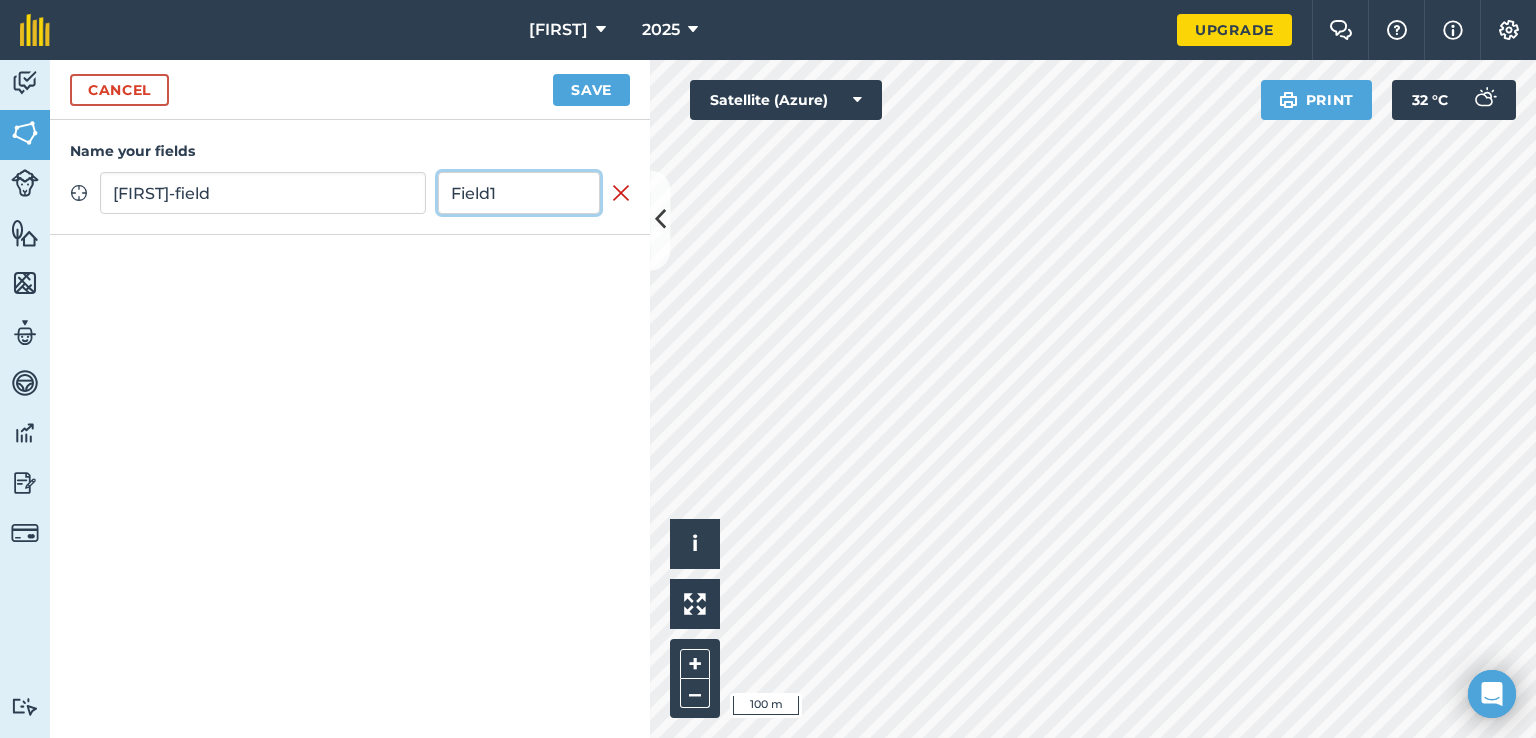 type on "Field1" 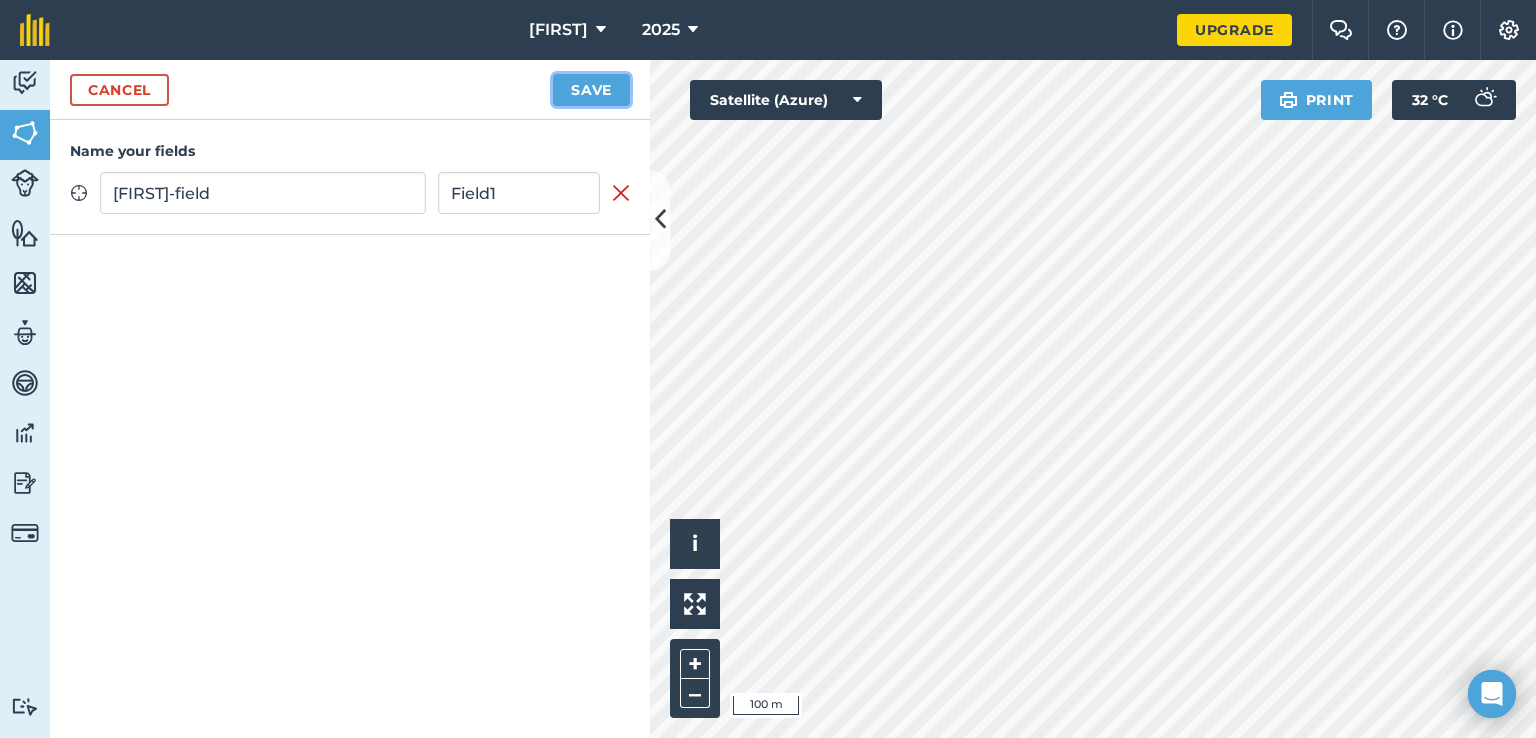 click on "Save" at bounding box center (591, 90) 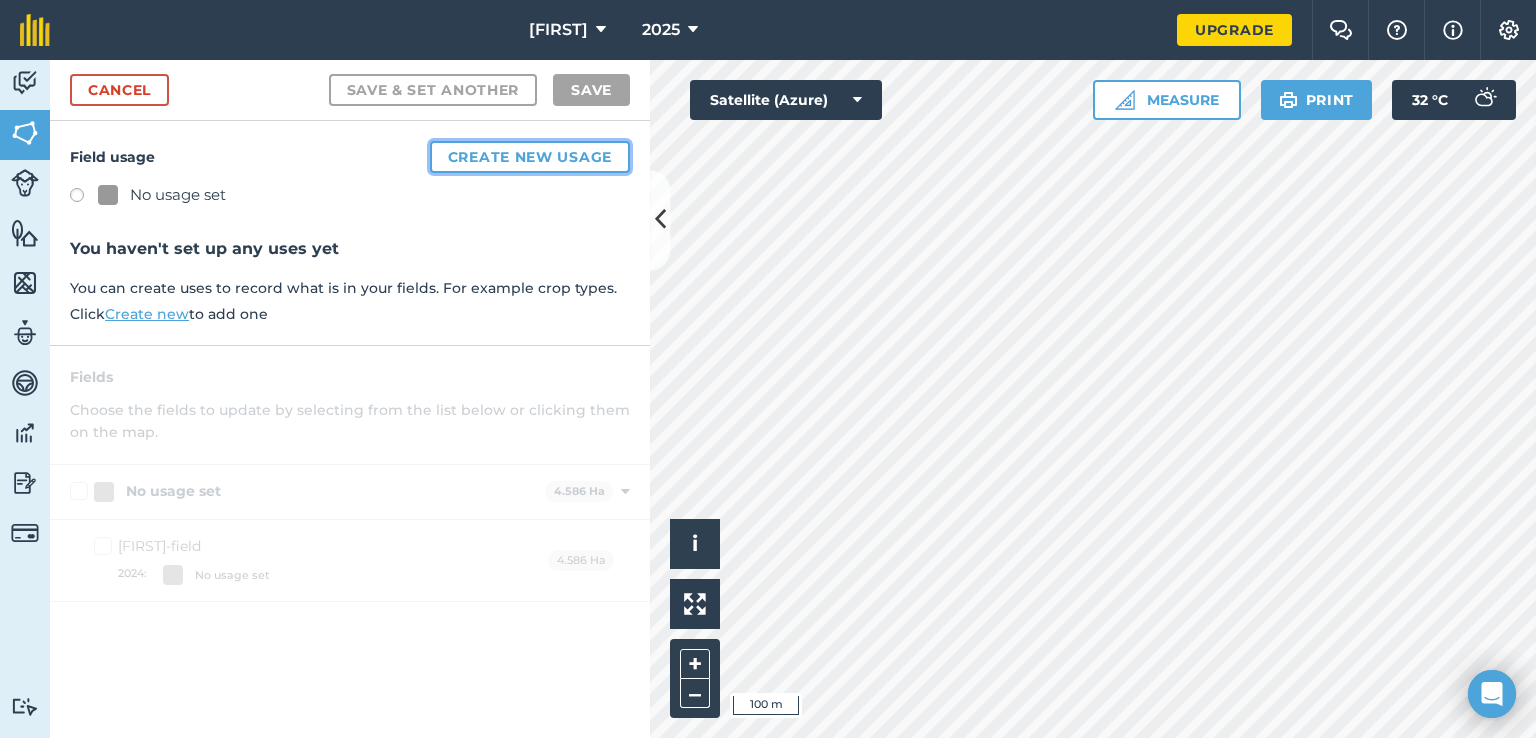 click on "Create new usage" at bounding box center (530, 157) 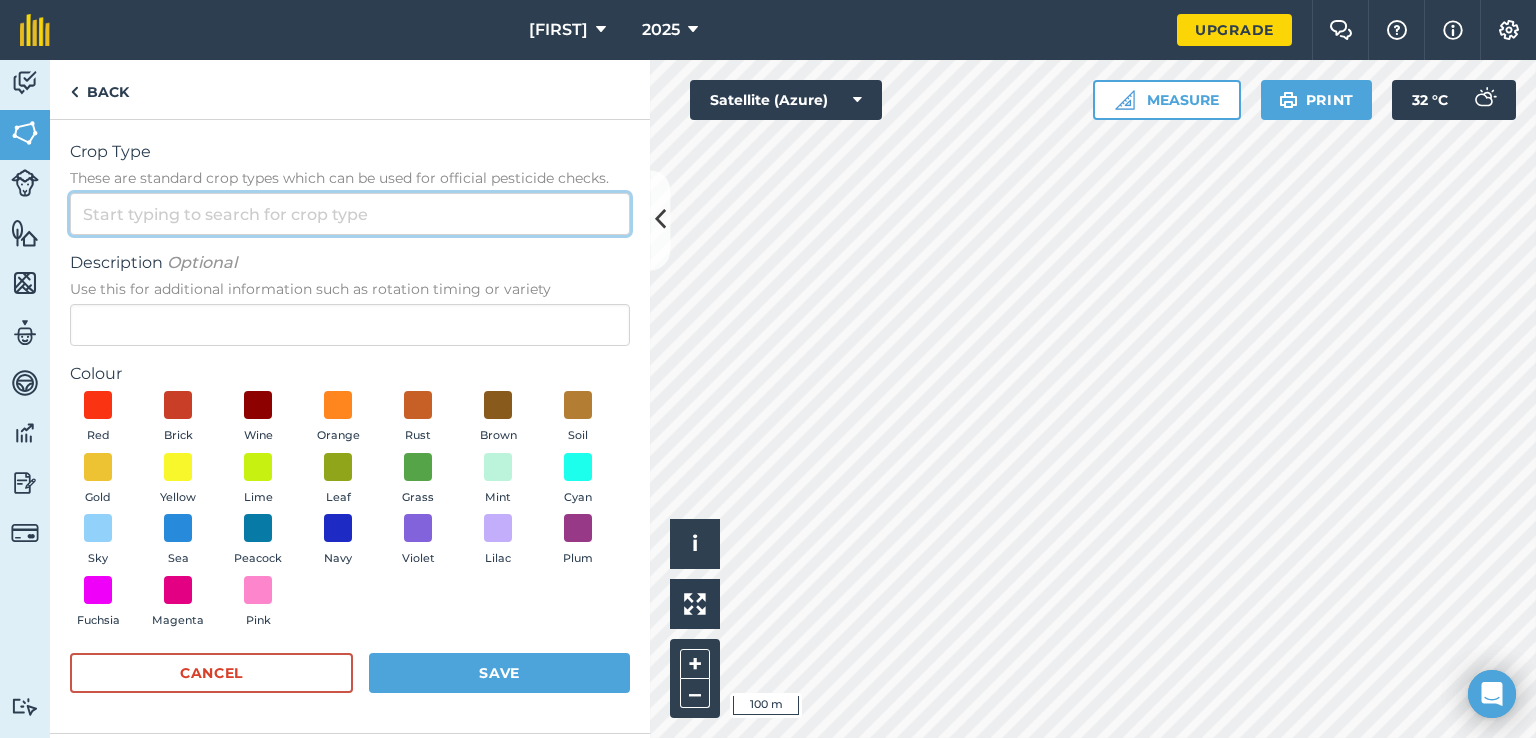 click on "Crop Type These are standard crop types which can be used for official pesticide checks." at bounding box center (350, 214) 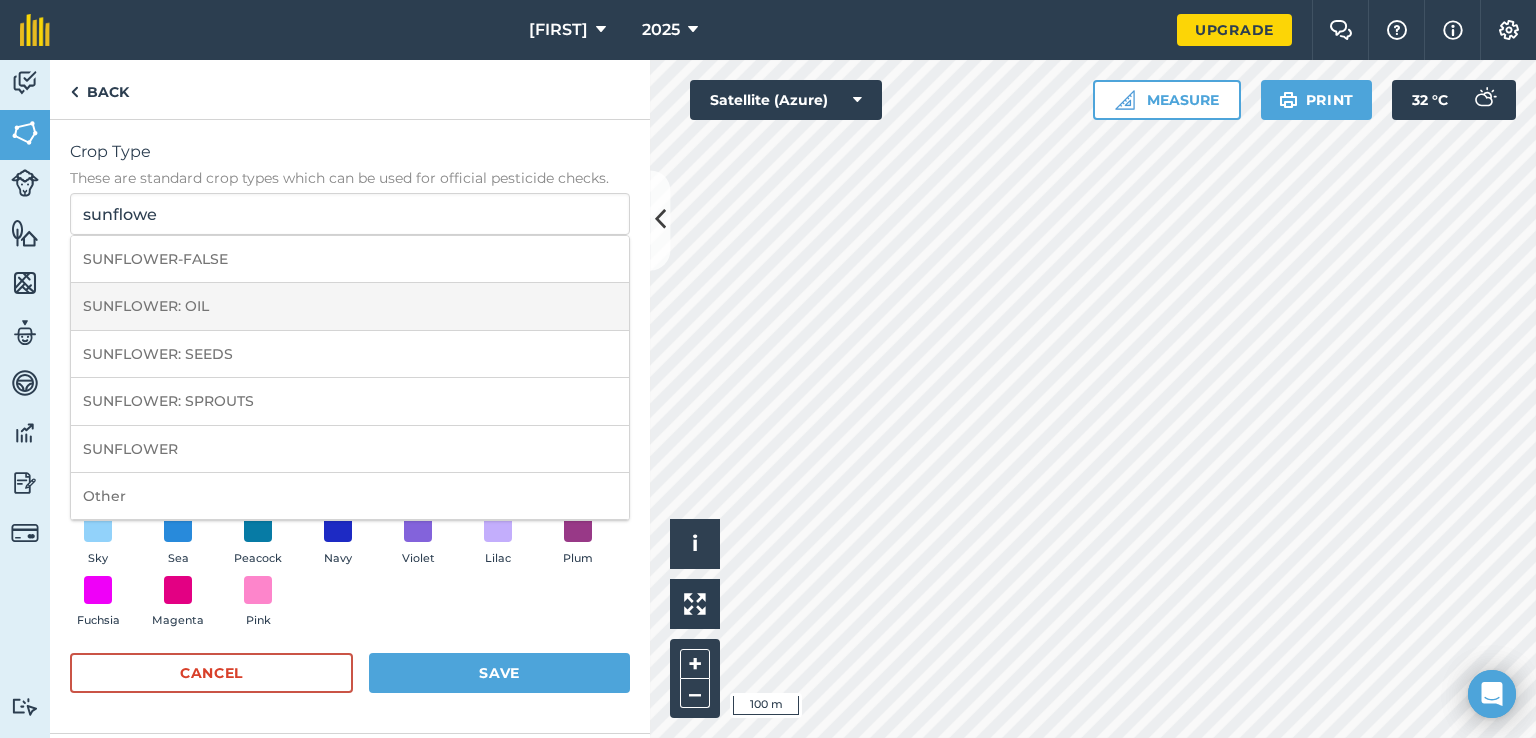 click on "SUNFLOWER: OIL" at bounding box center [350, 306] 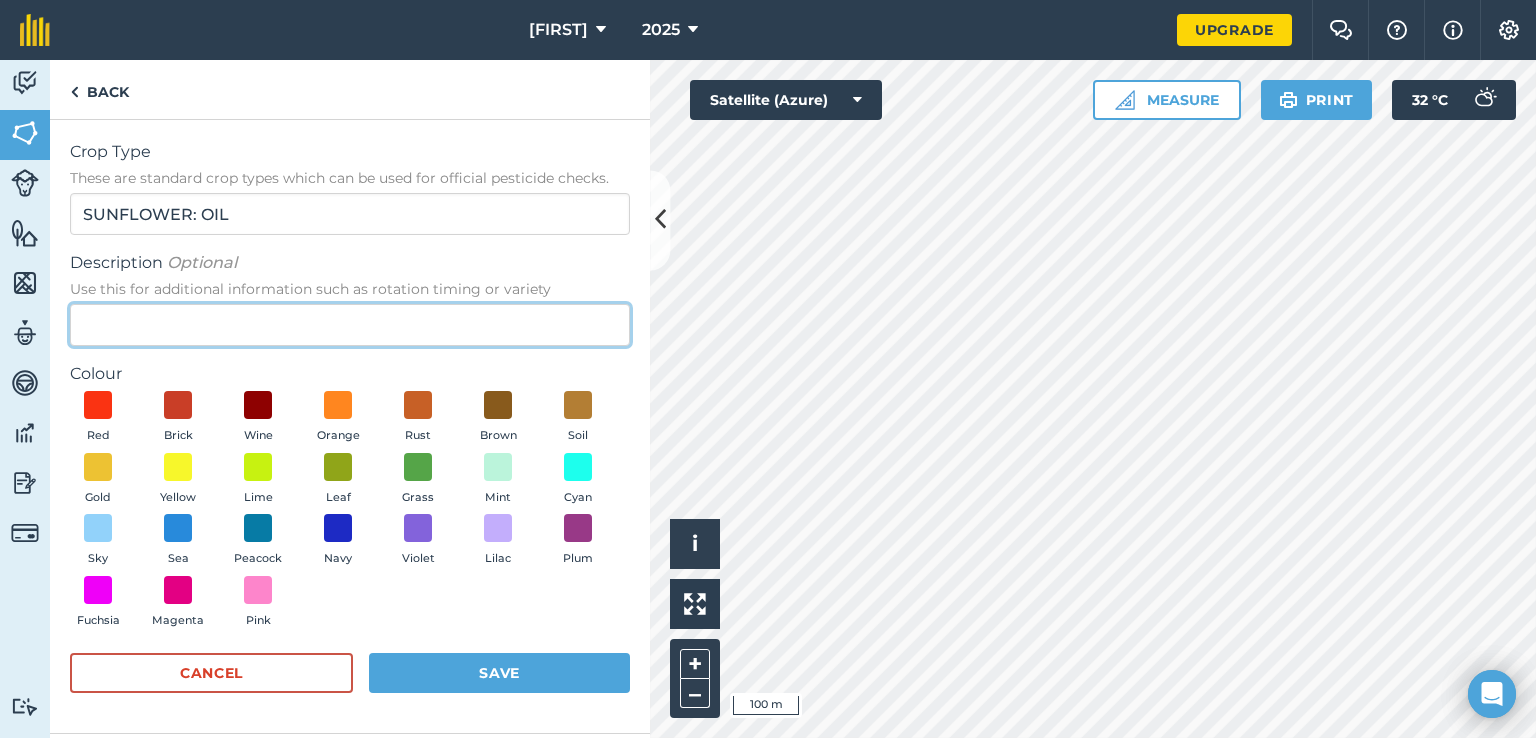 click on "Description   Optional Use this for additional information such as rotation timing or variety" at bounding box center [350, 325] 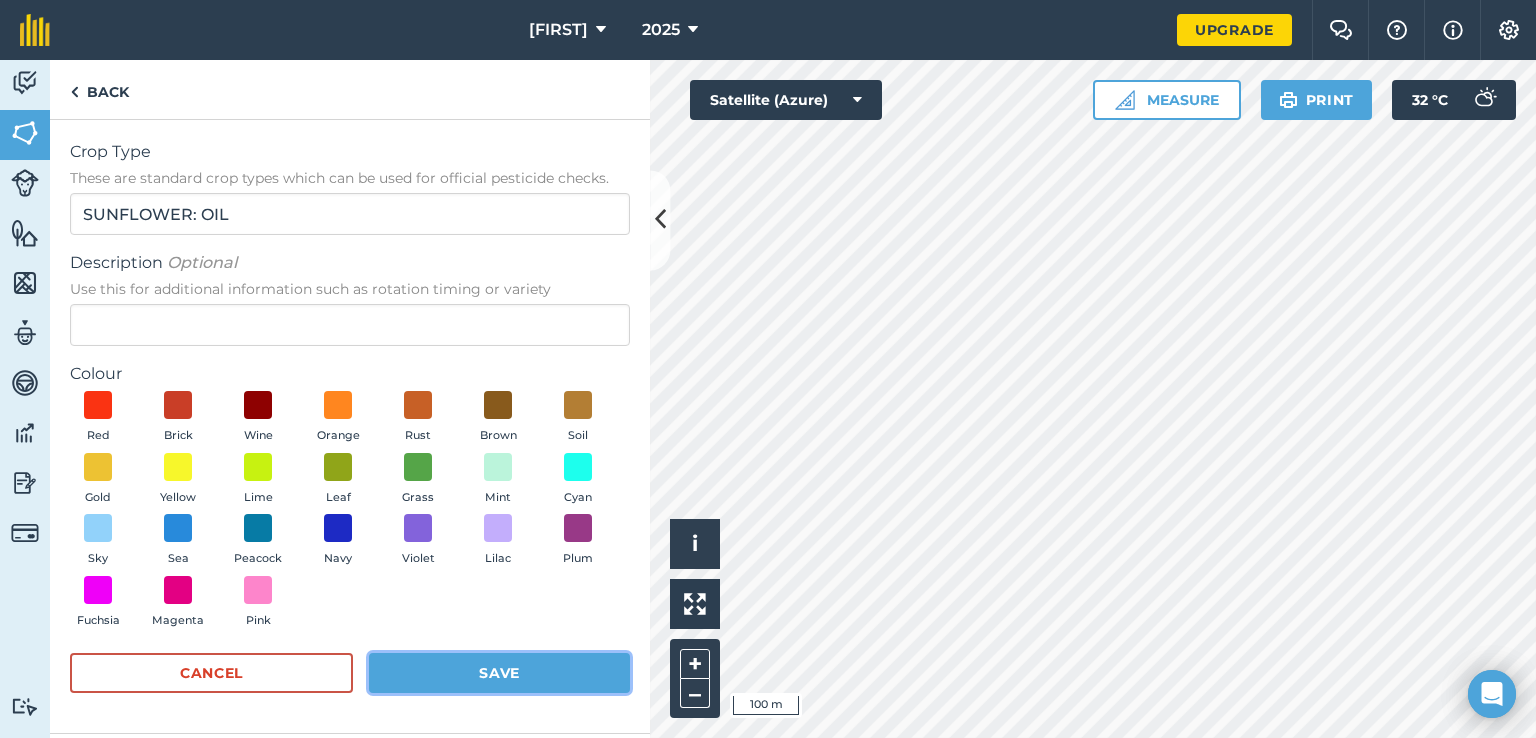 click on "Save" at bounding box center [499, 673] 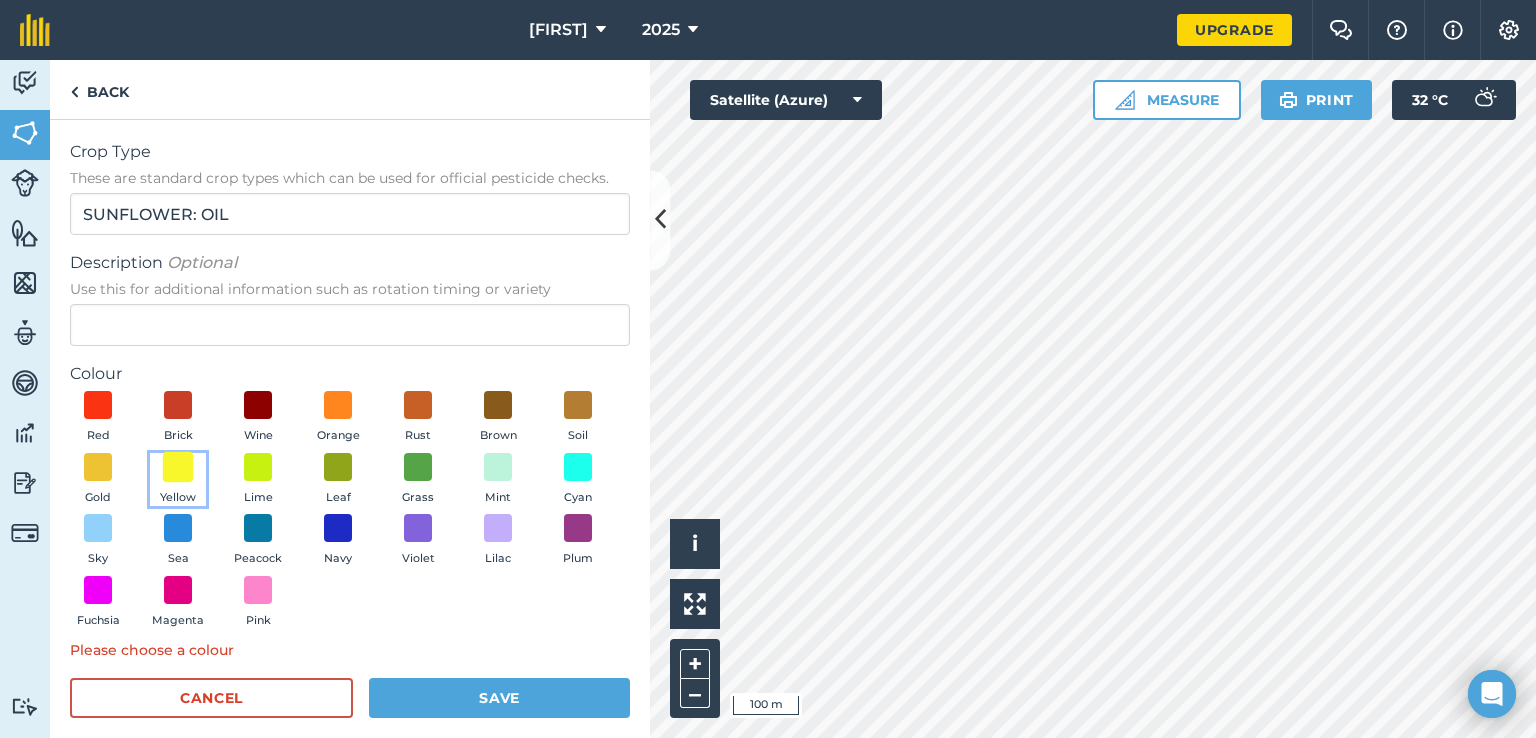 click at bounding box center [178, 466] 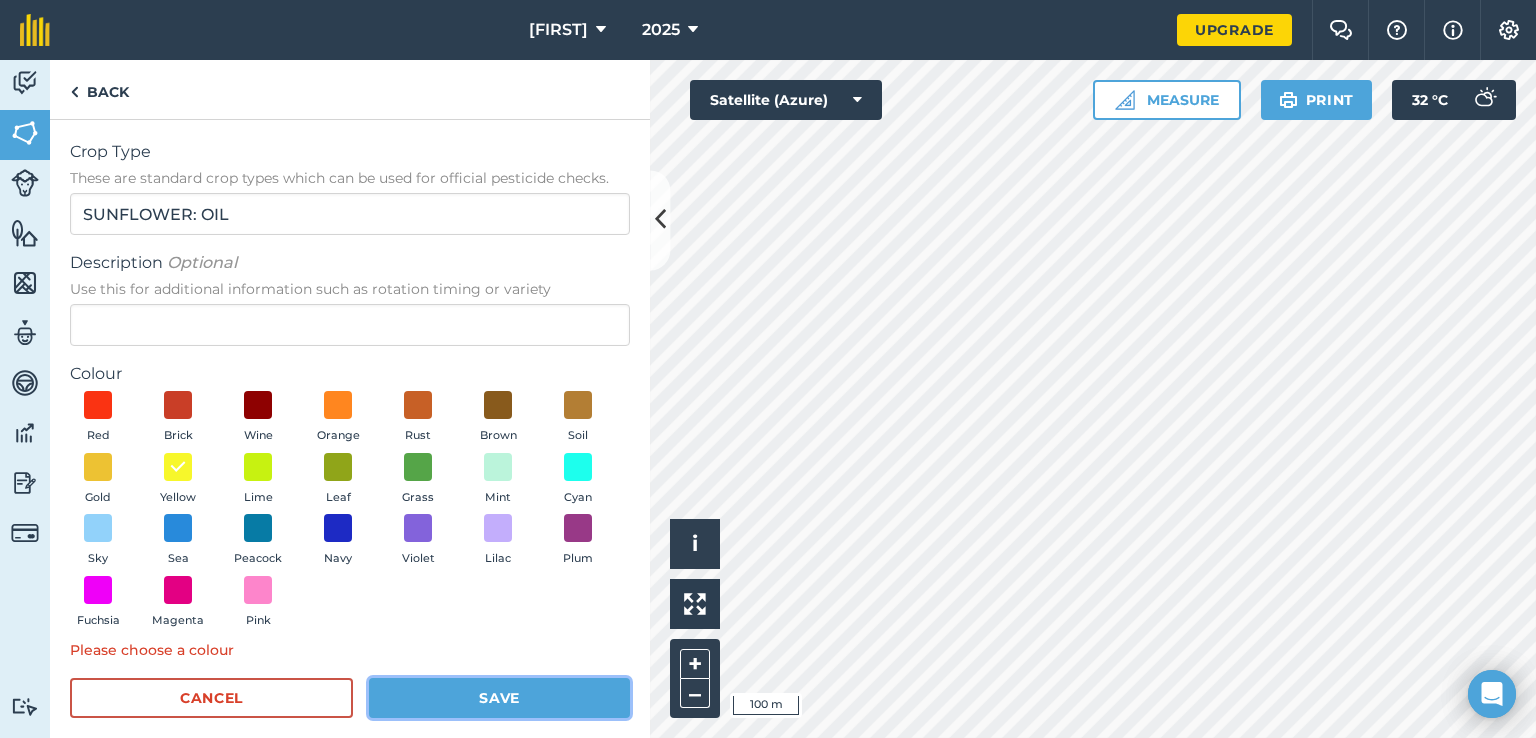 click on "Save" at bounding box center (499, 698) 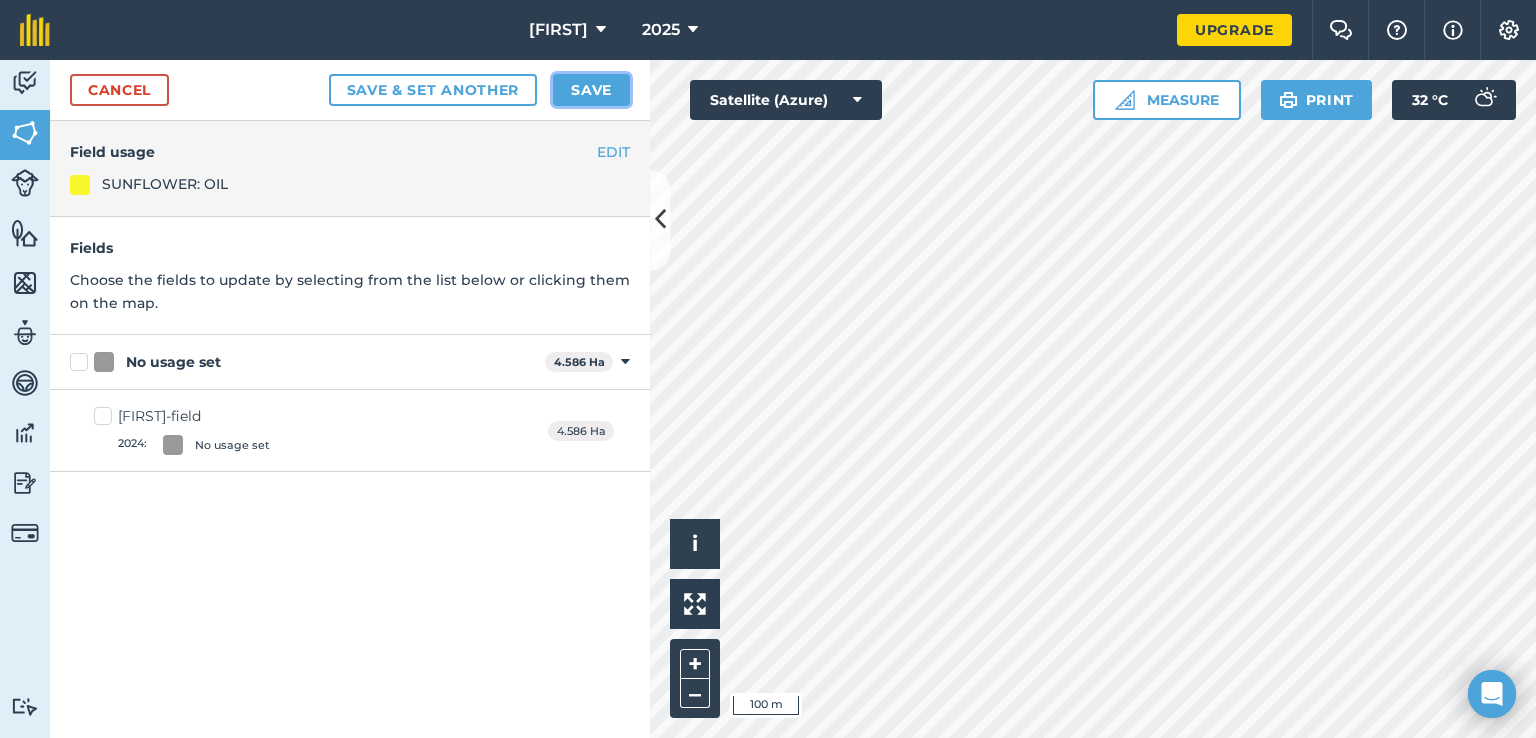 click on "Save" at bounding box center (591, 90) 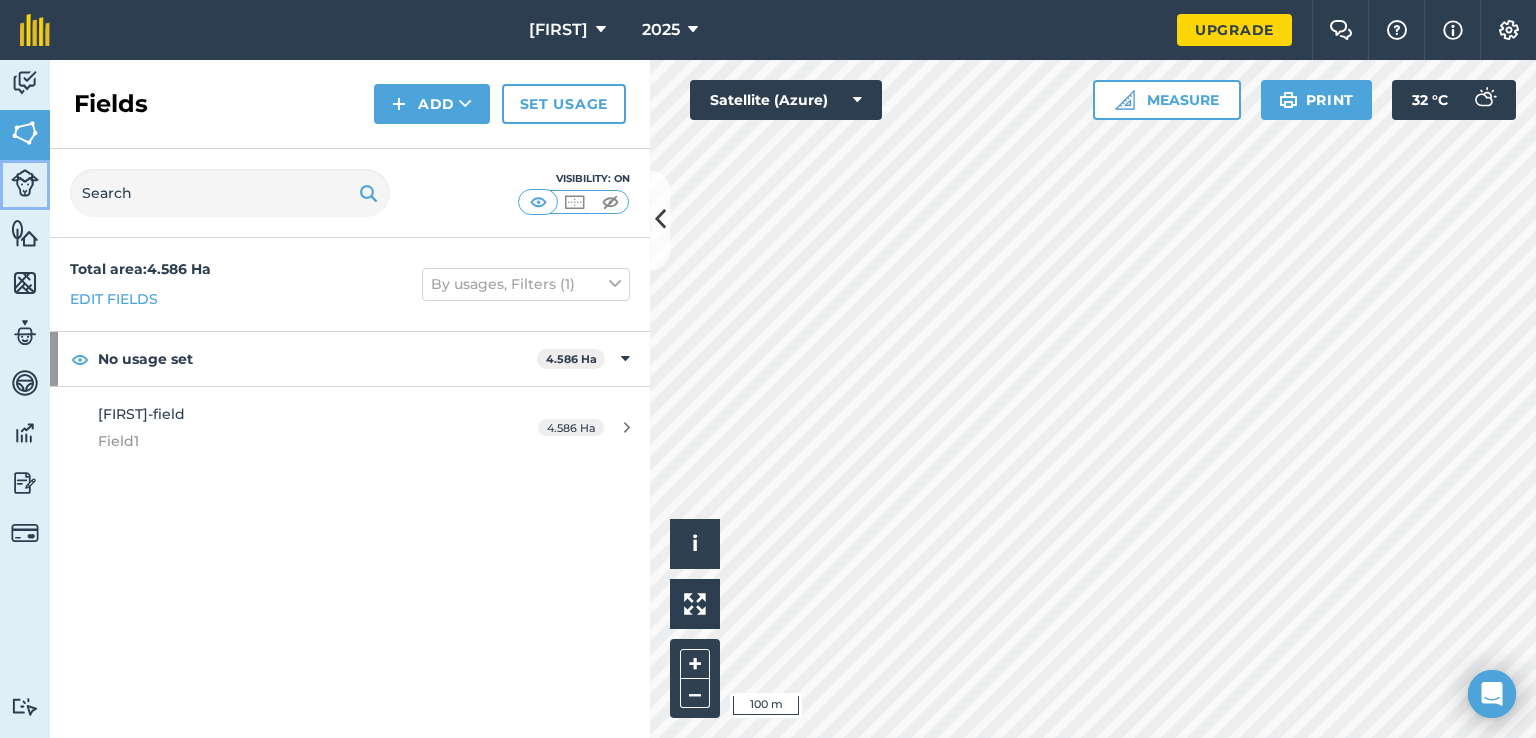 click at bounding box center (25, 183) 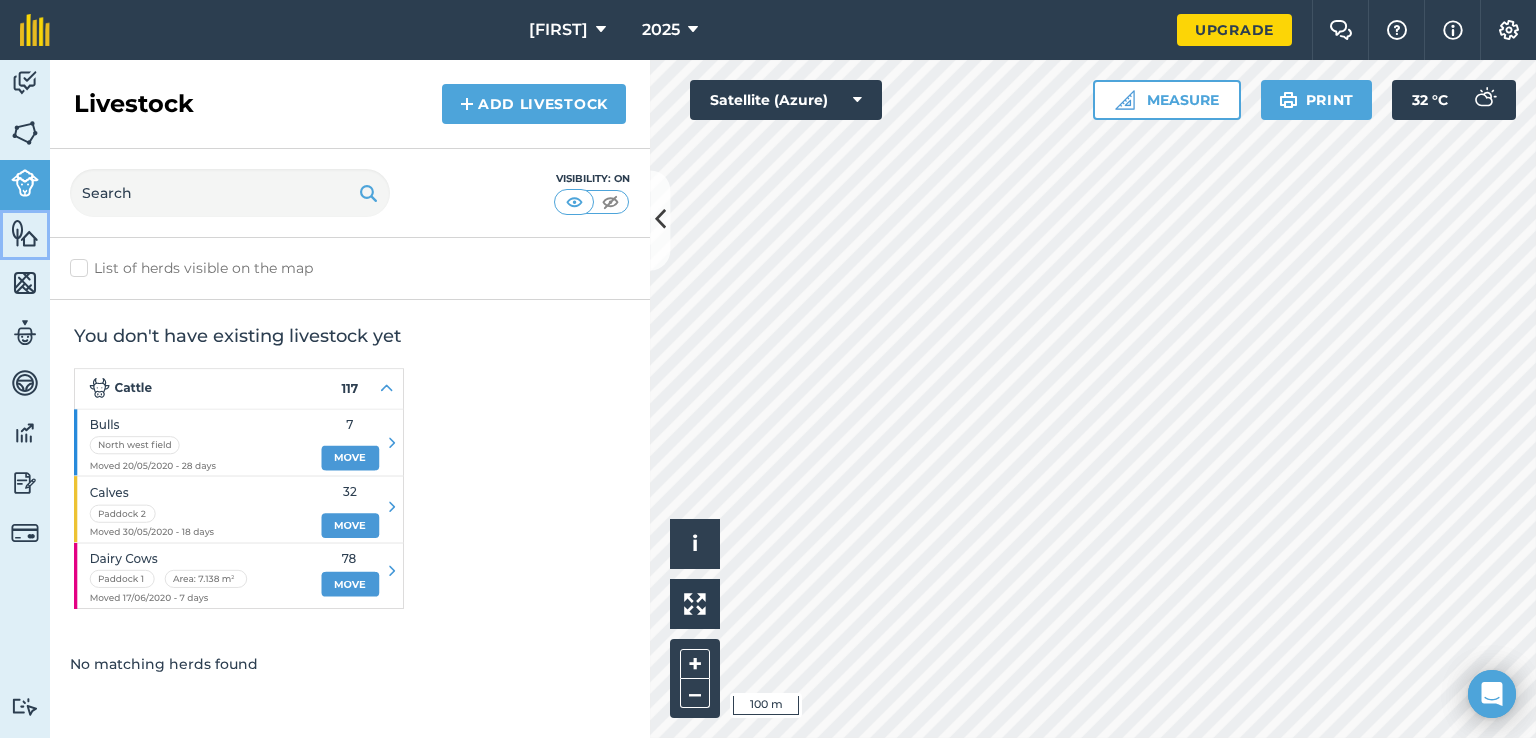 click at bounding box center [25, 233] 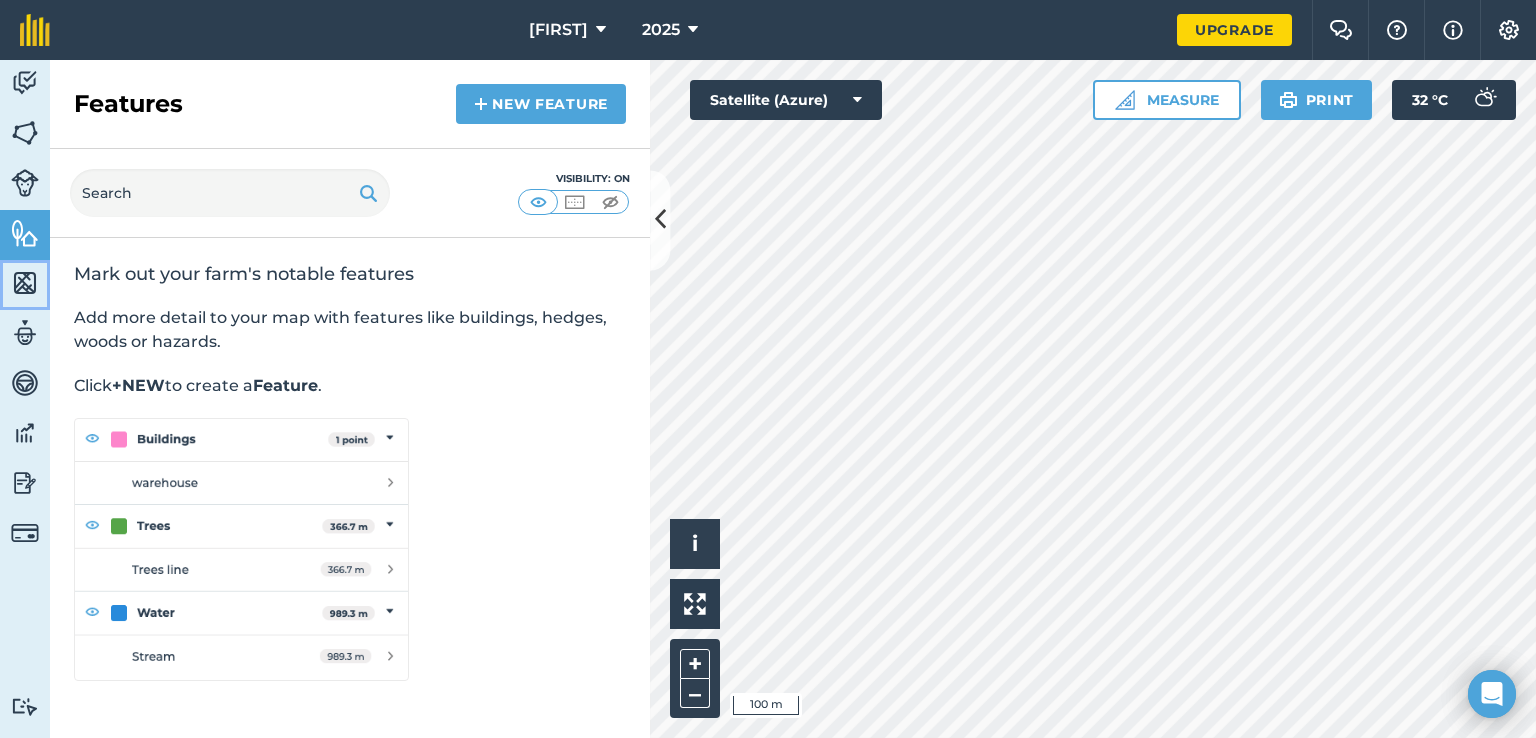 click at bounding box center (25, 283) 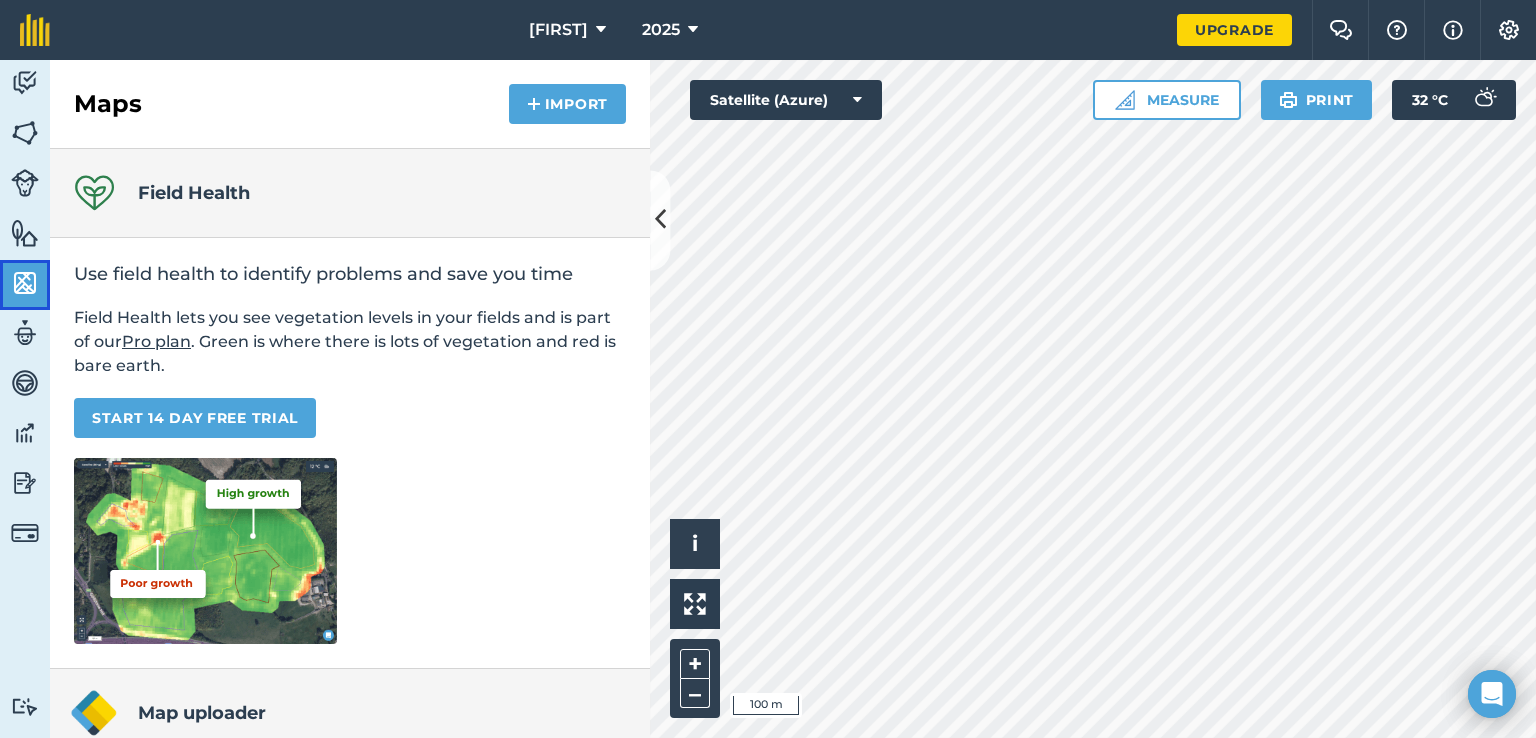 scroll, scrollTop: 100, scrollLeft: 0, axis: vertical 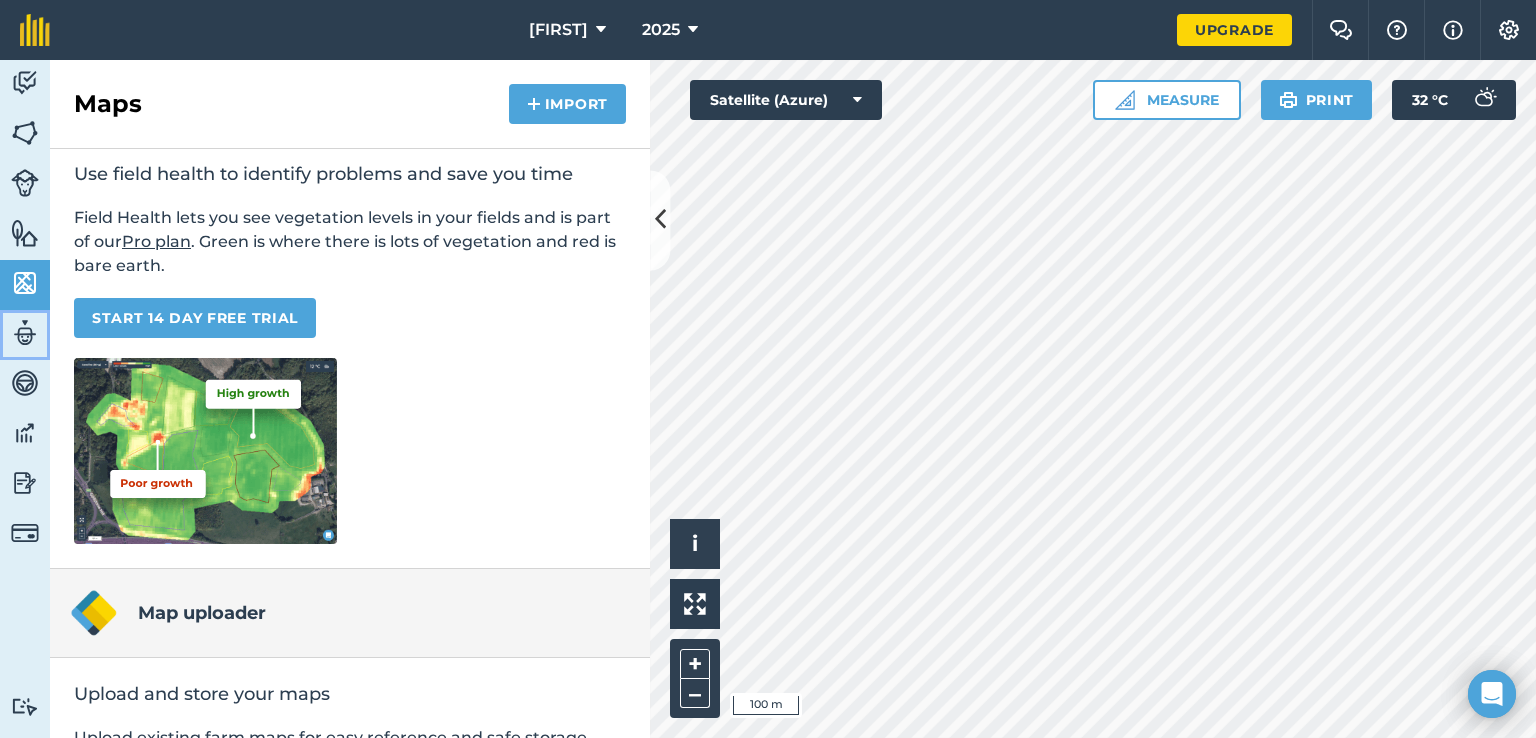 click at bounding box center (25, 333) 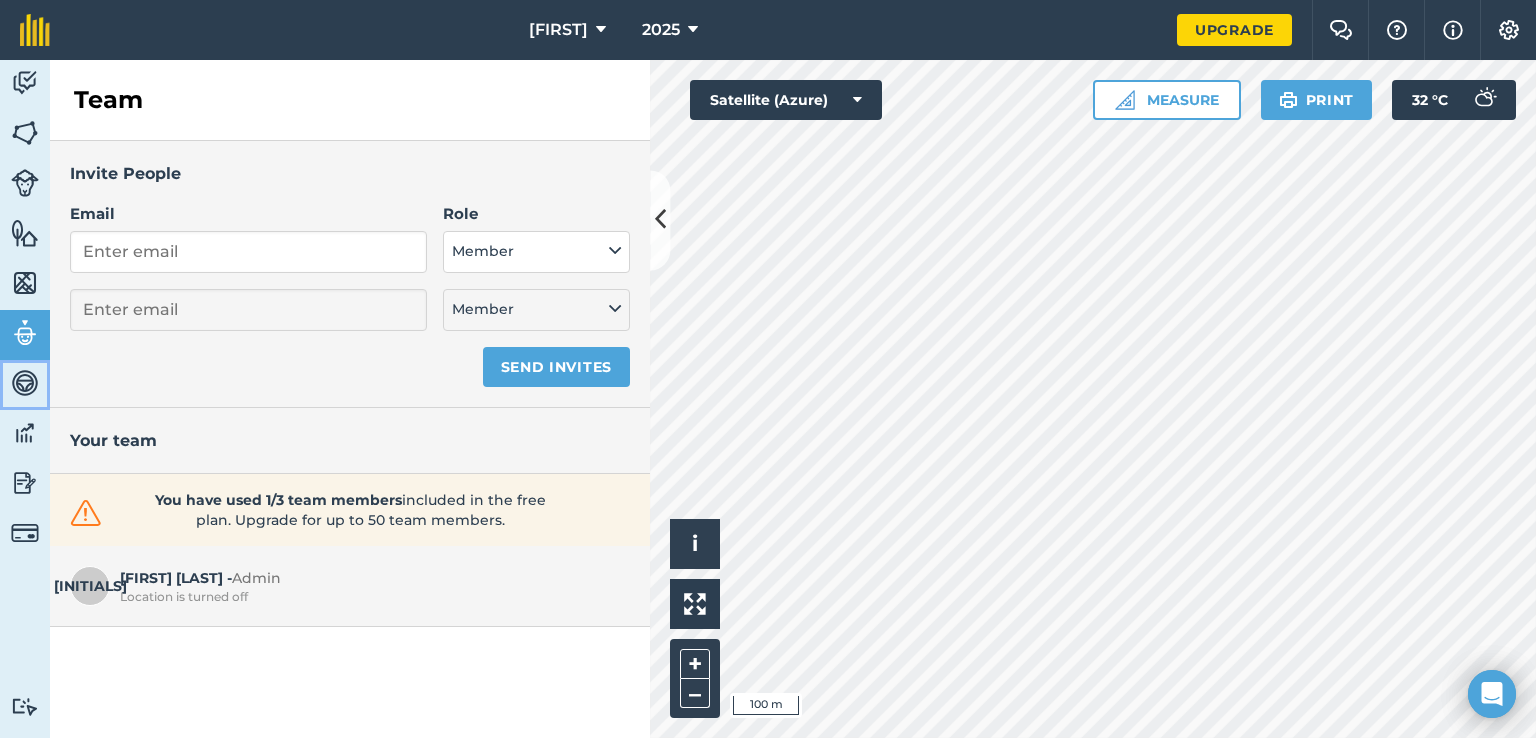 click at bounding box center [25, 383] 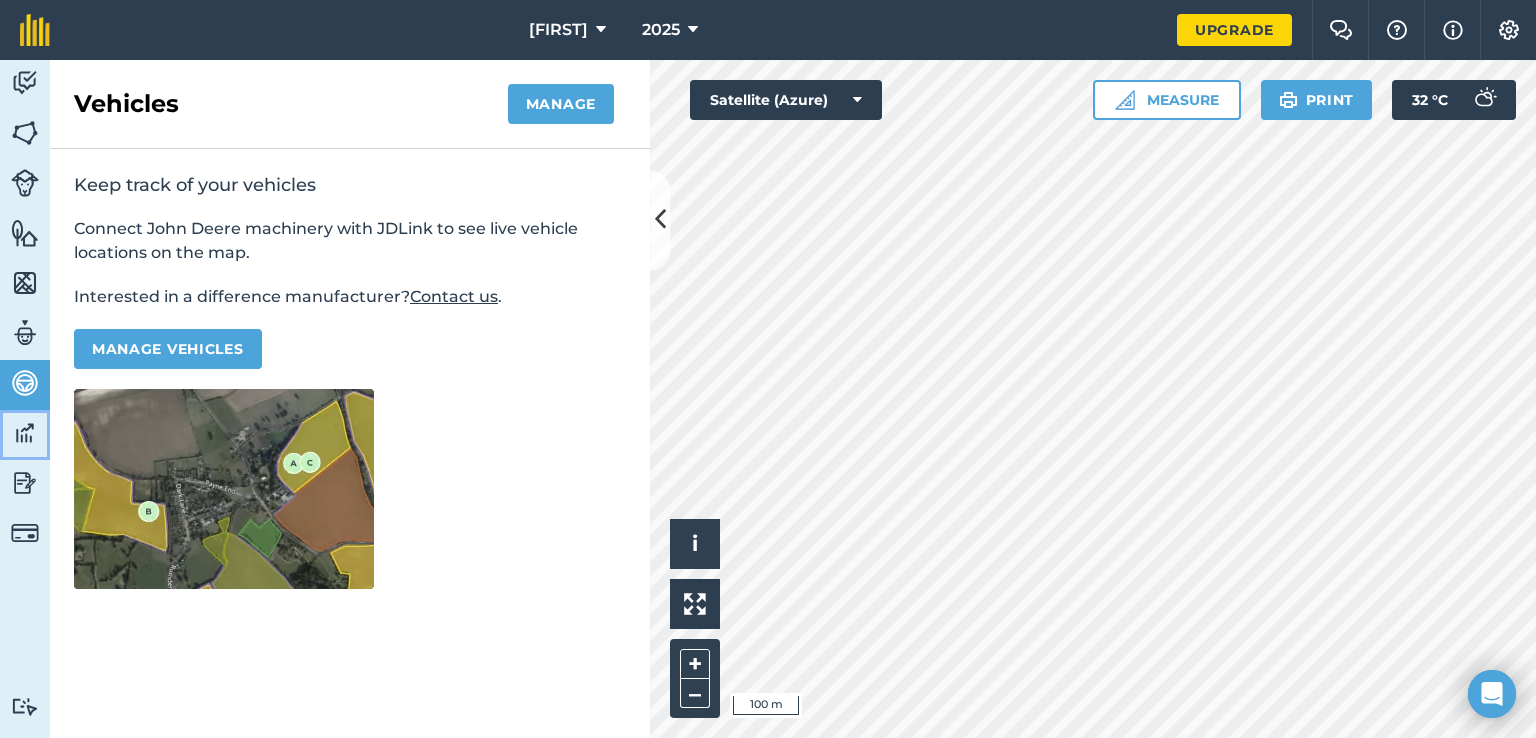 click at bounding box center [25, 433] 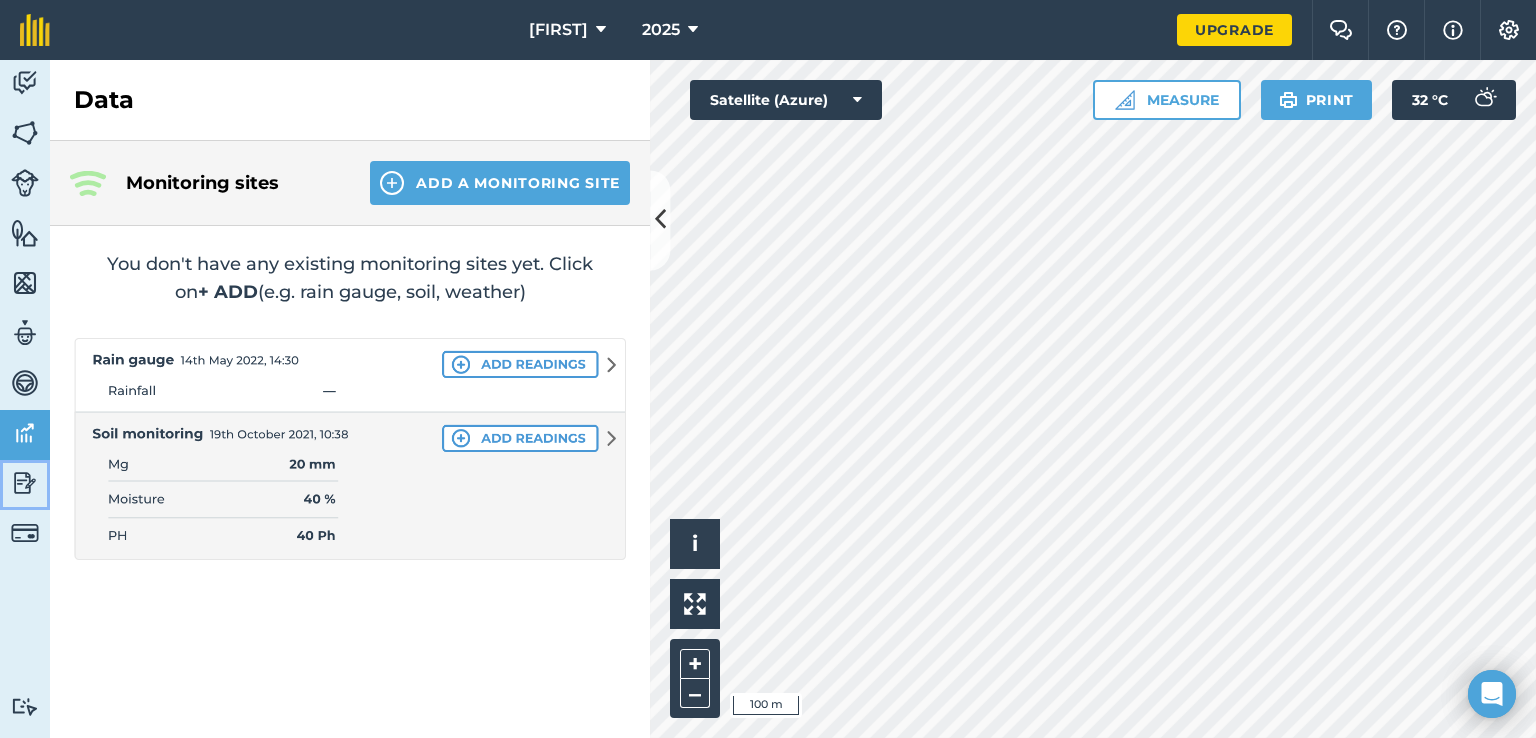 click at bounding box center [25, 483] 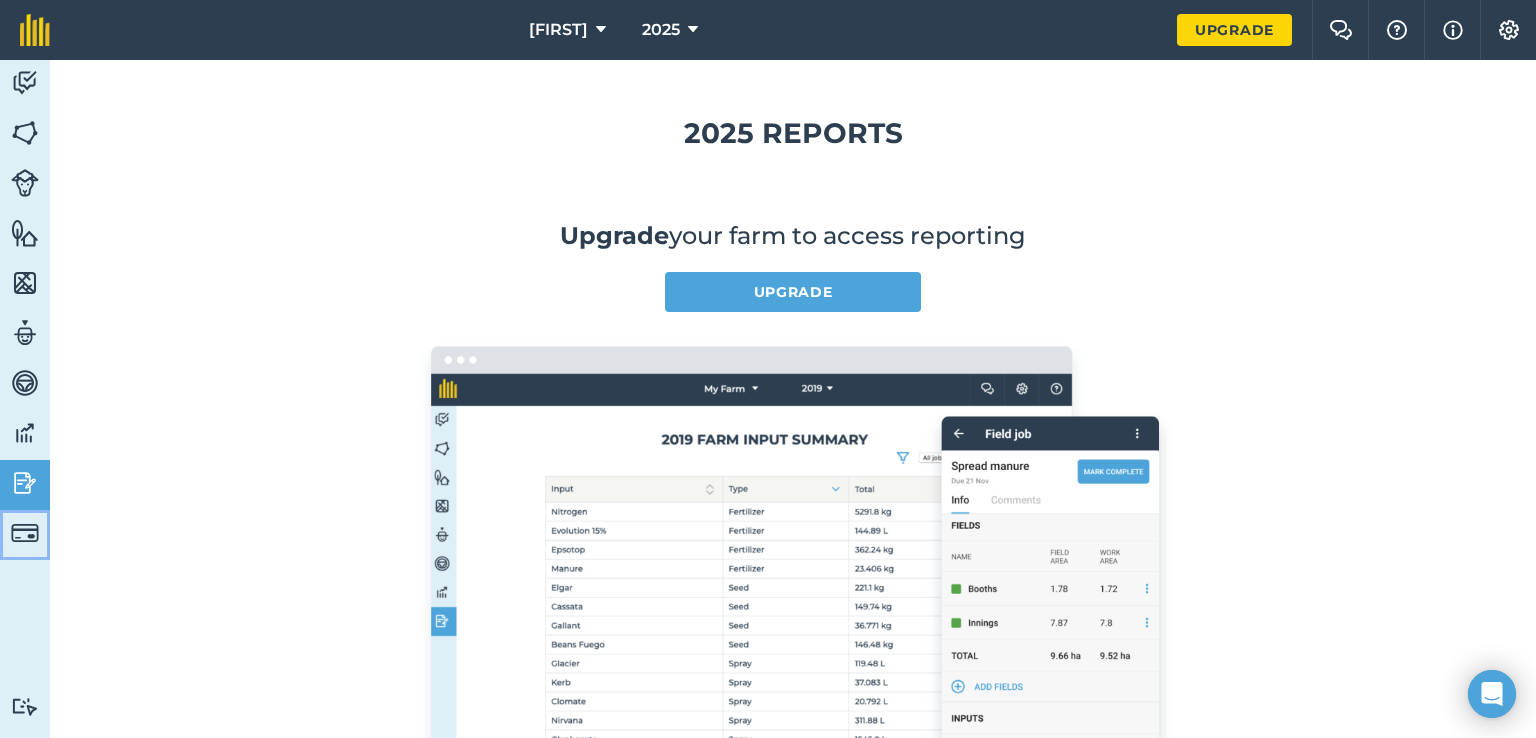 click at bounding box center (25, 533) 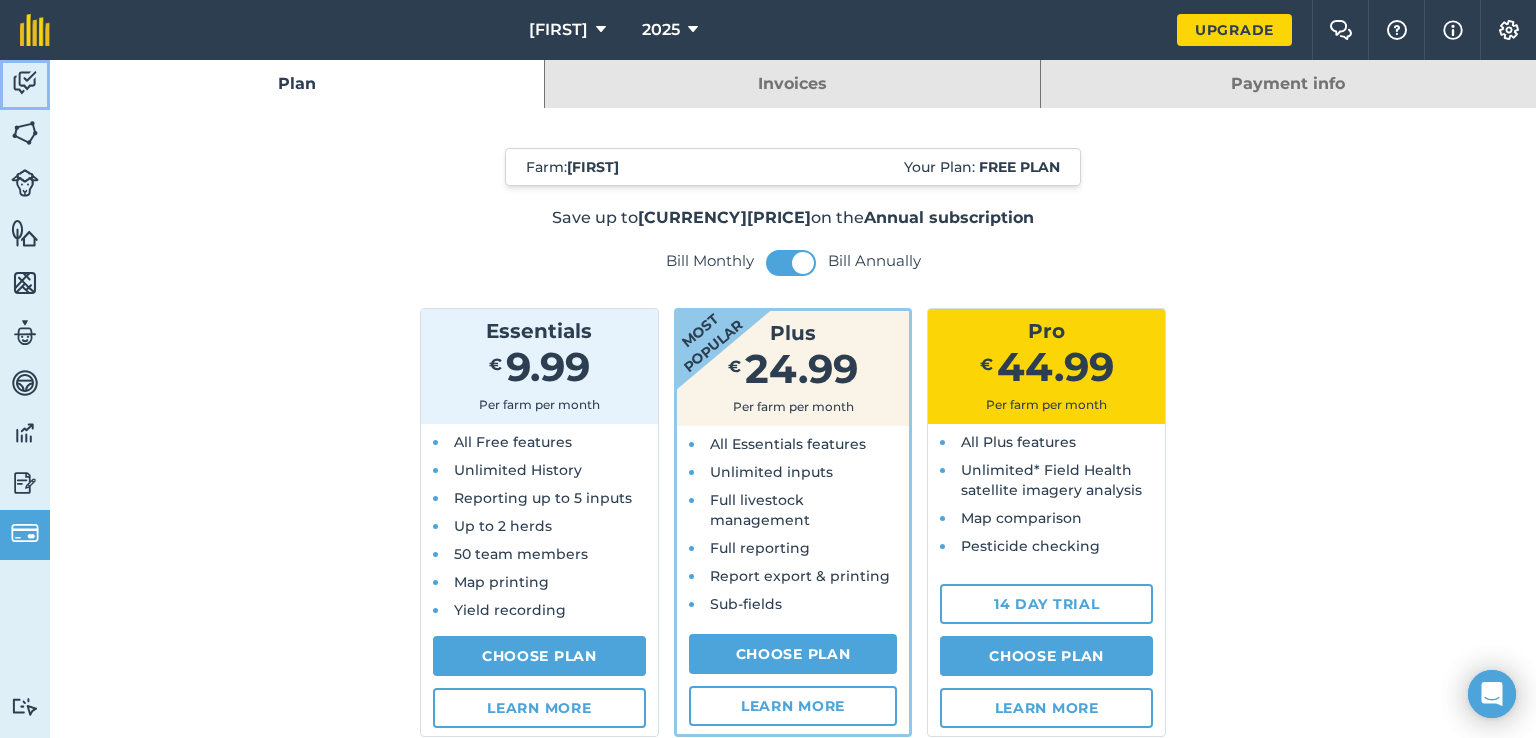 click at bounding box center (25, 83) 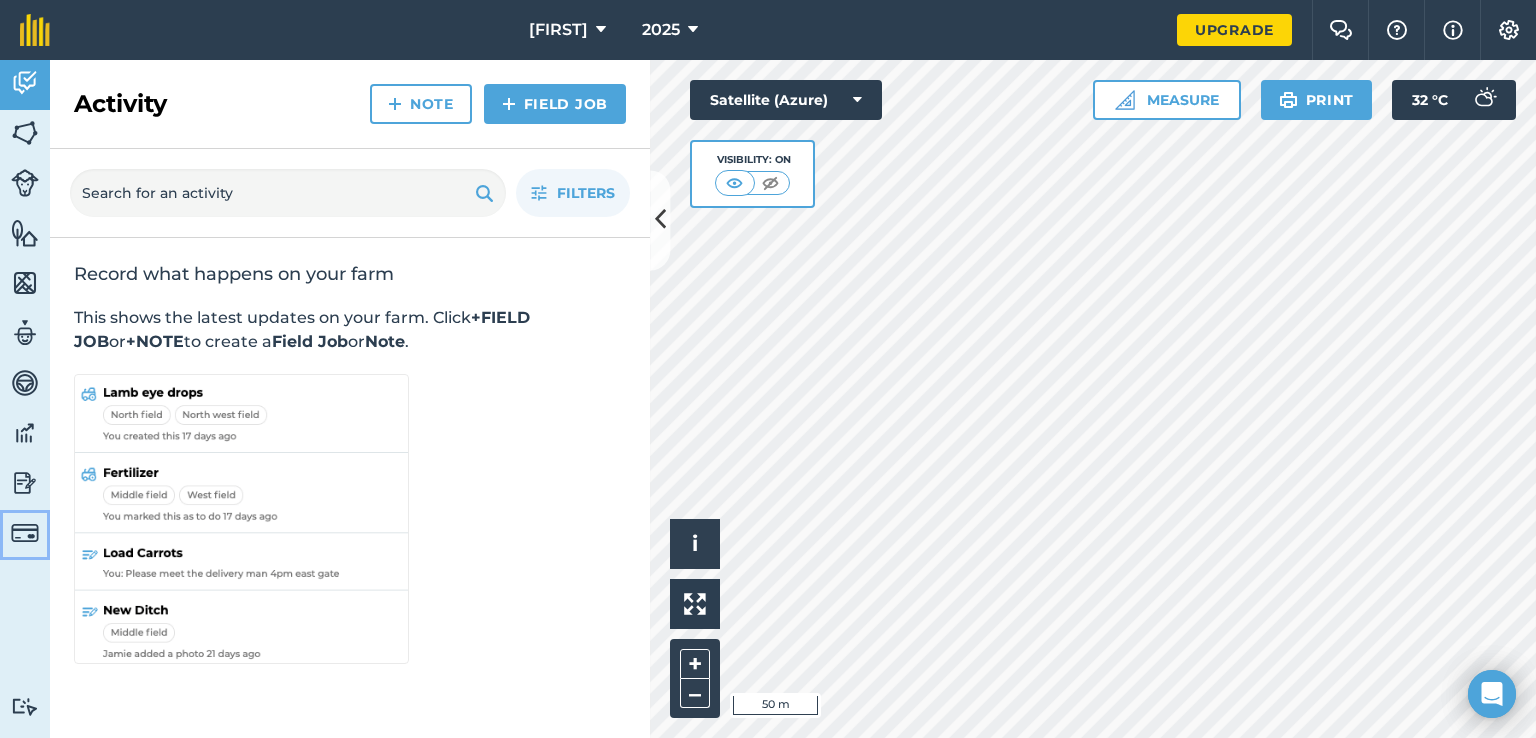 click at bounding box center [25, 533] 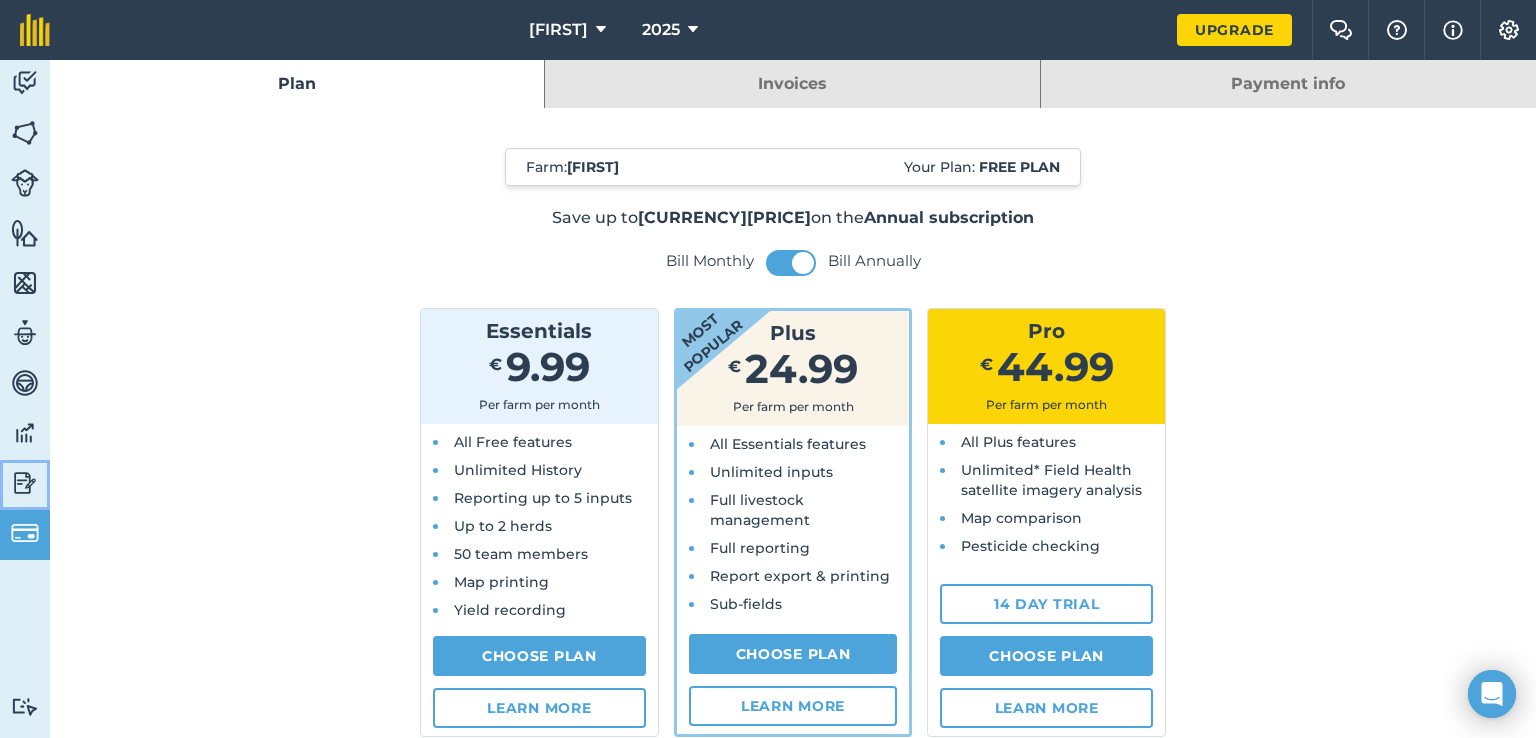 click at bounding box center [25, 483] 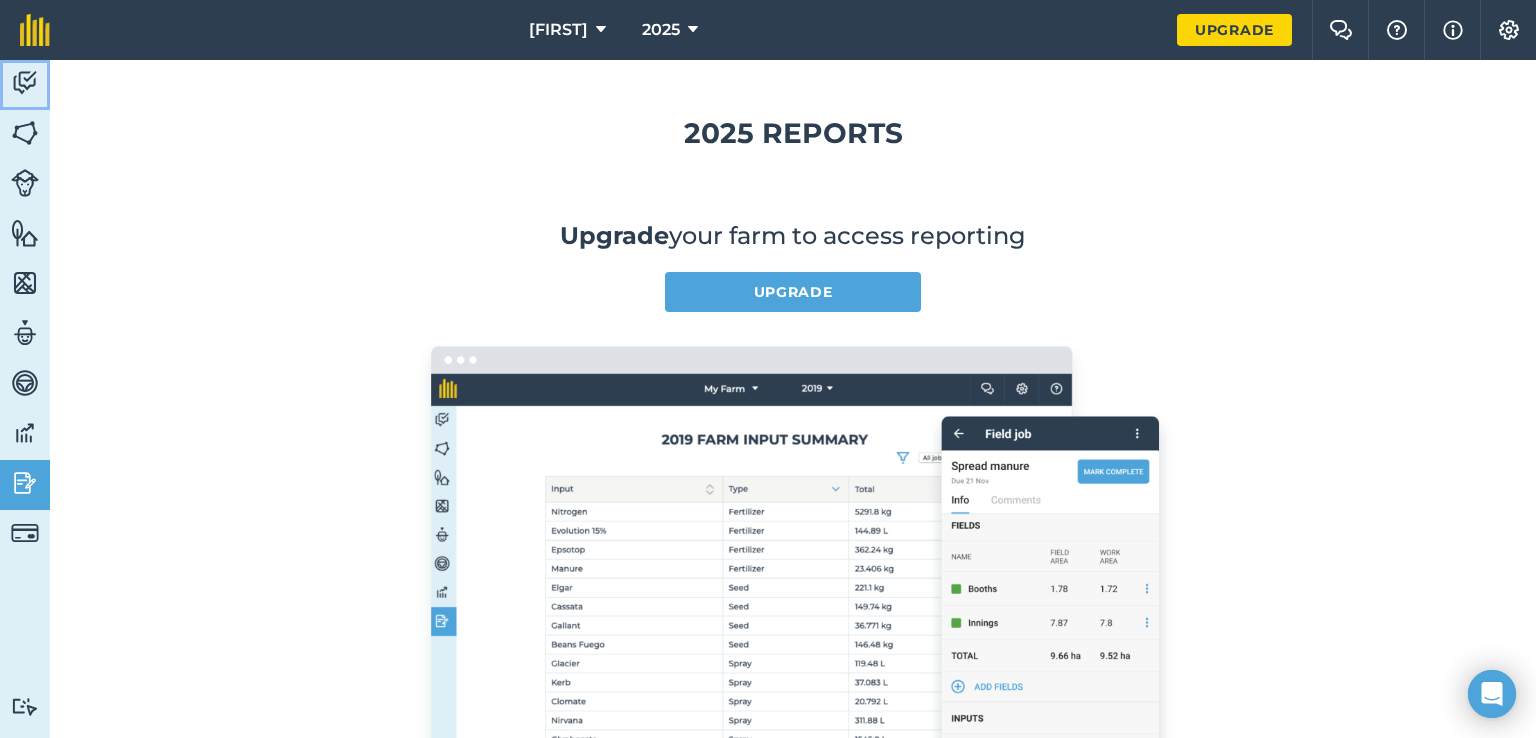click at bounding box center (25, 83) 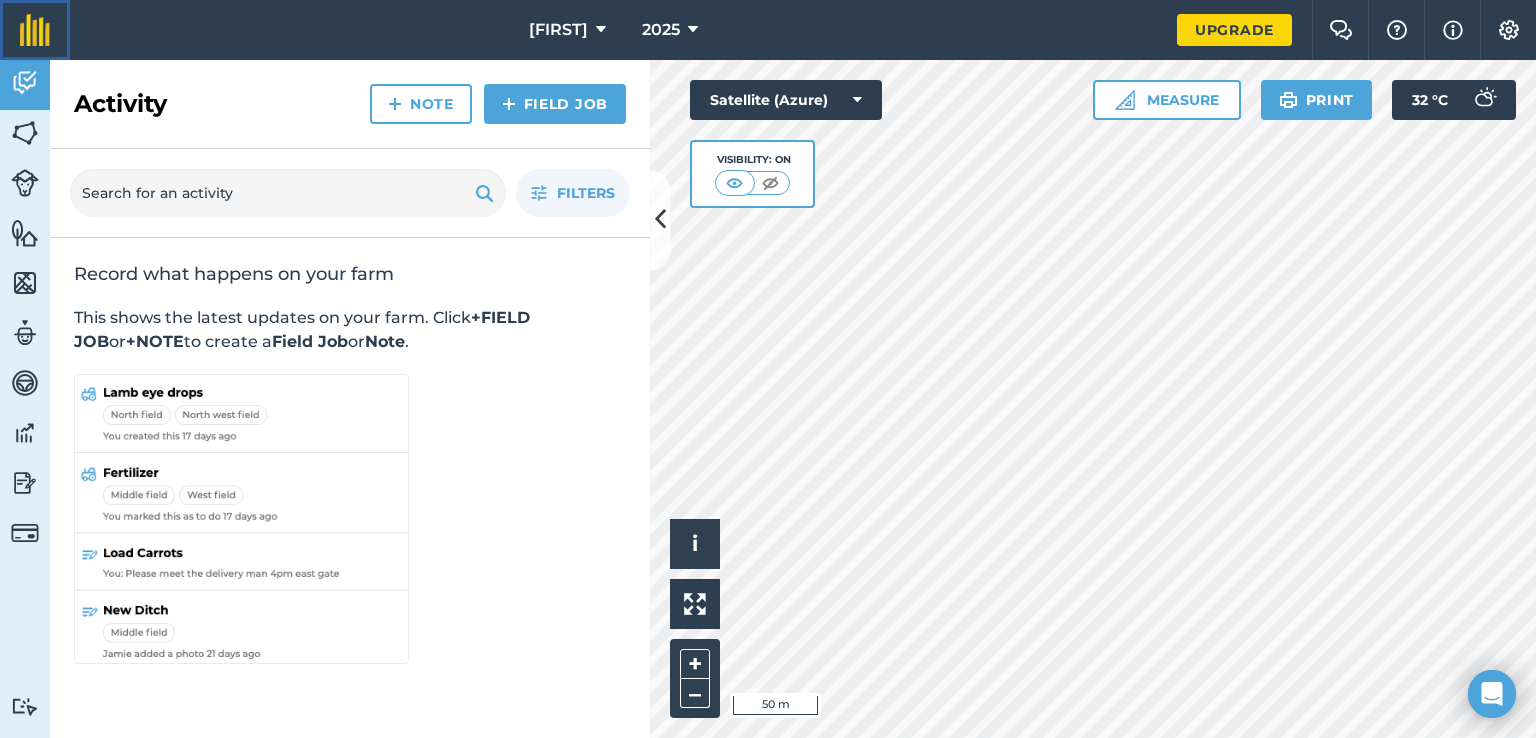 click at bounding box center (35, 30) 